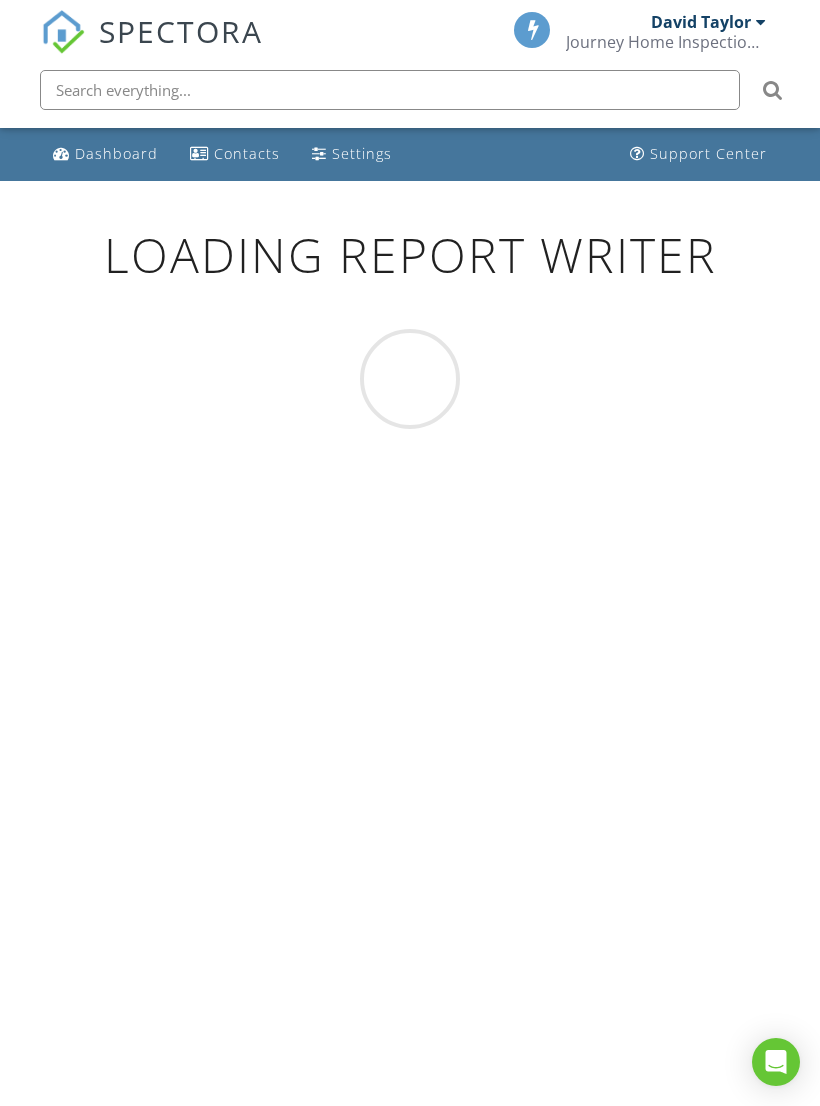 scroll, scrollTop: 0, scrollLeft: 0, axis: both 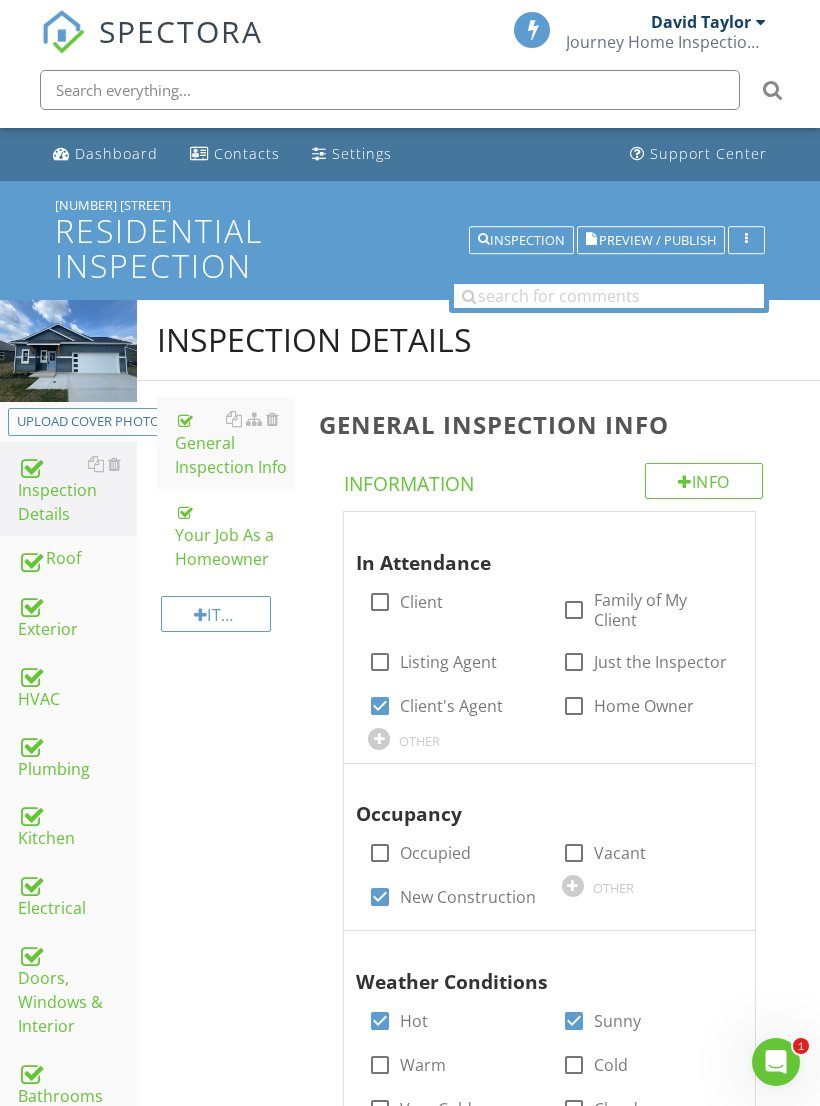 click on "Exterior" at bounding box center [77, 616] 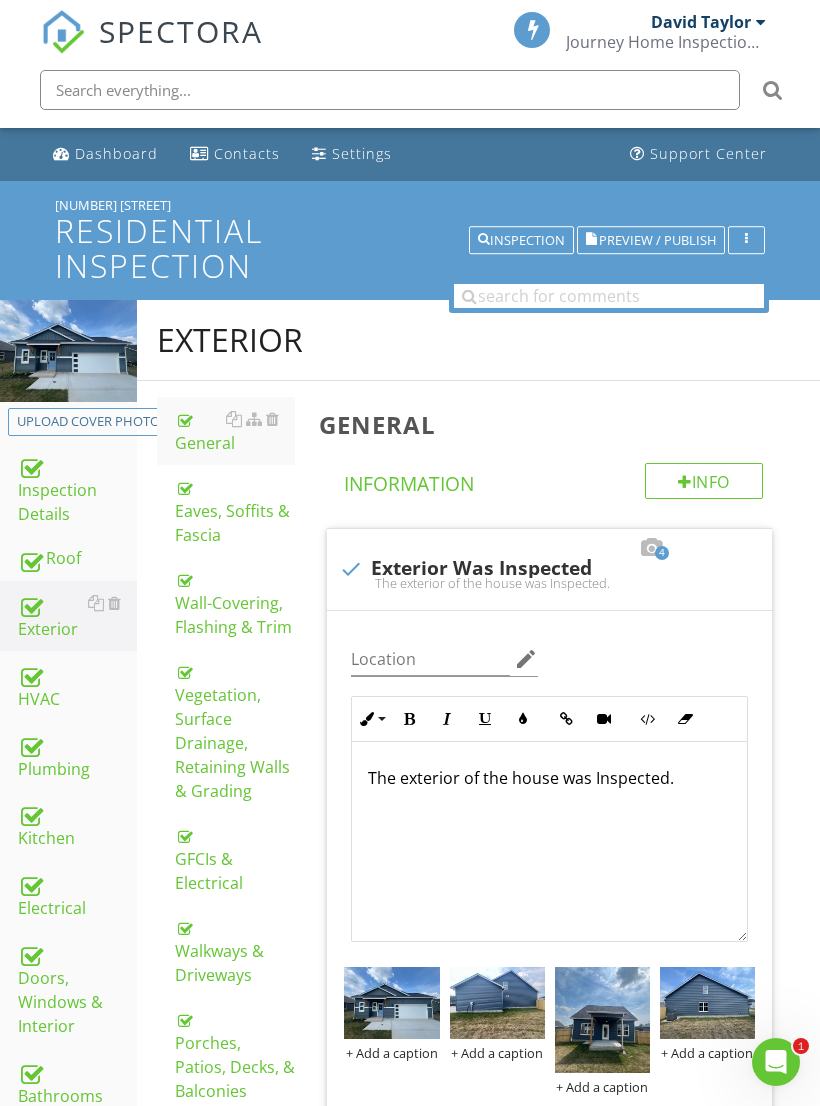 type 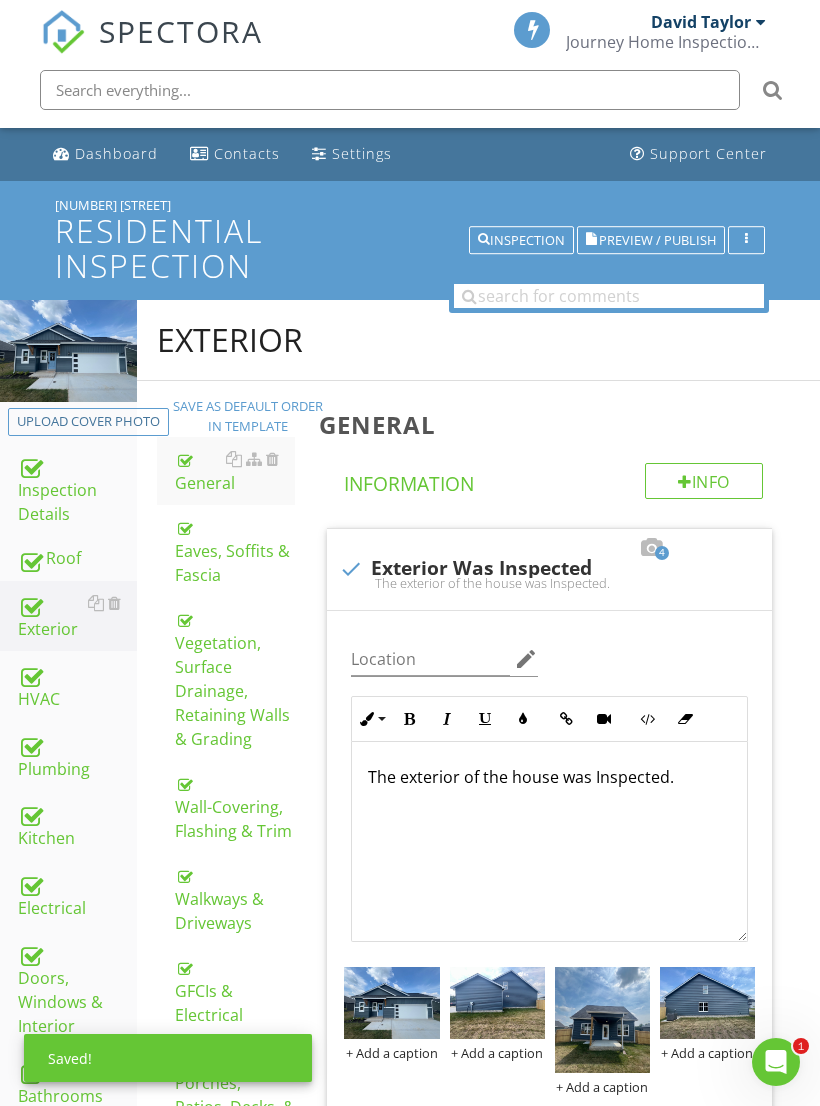 scroll, scrollTop: 1, scrollLeft: 0, axis: vertical 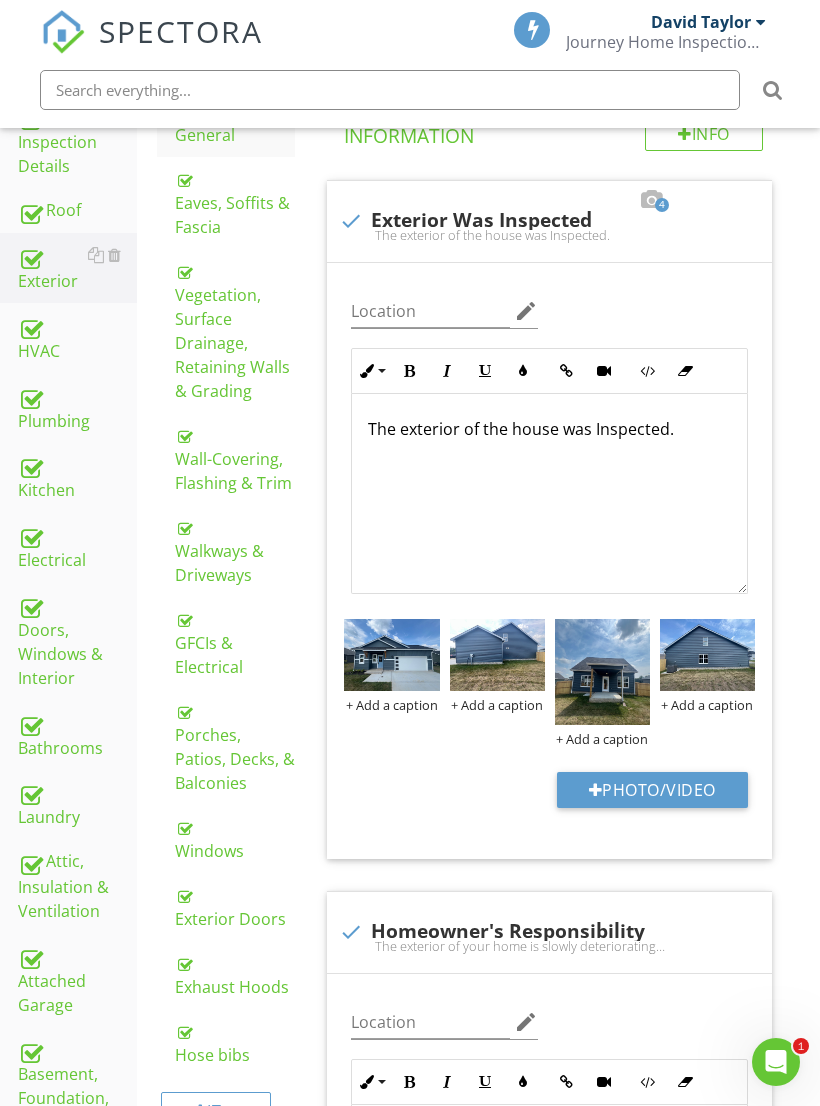 click on "Porches, Patios, Decks, & Balconies" at bounding box center [235, 747] 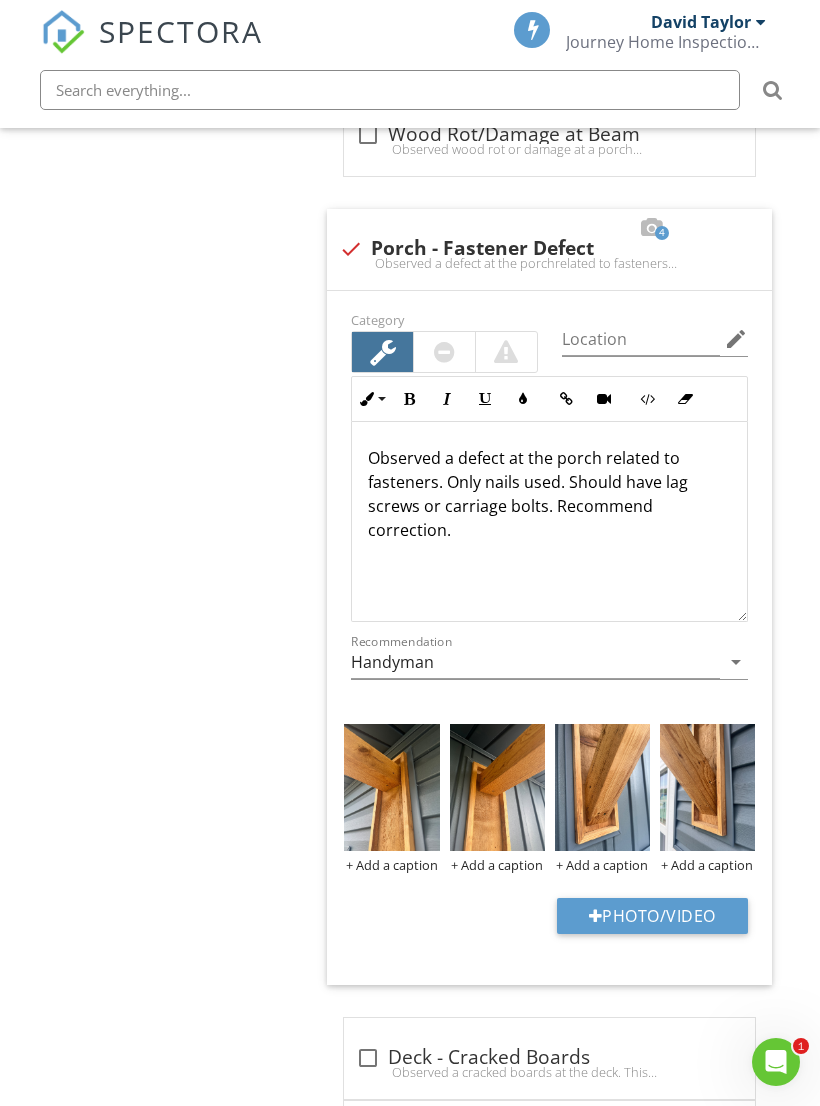 scroll, scrollTop: 2588, scrollLeft: 0, axis: vertical 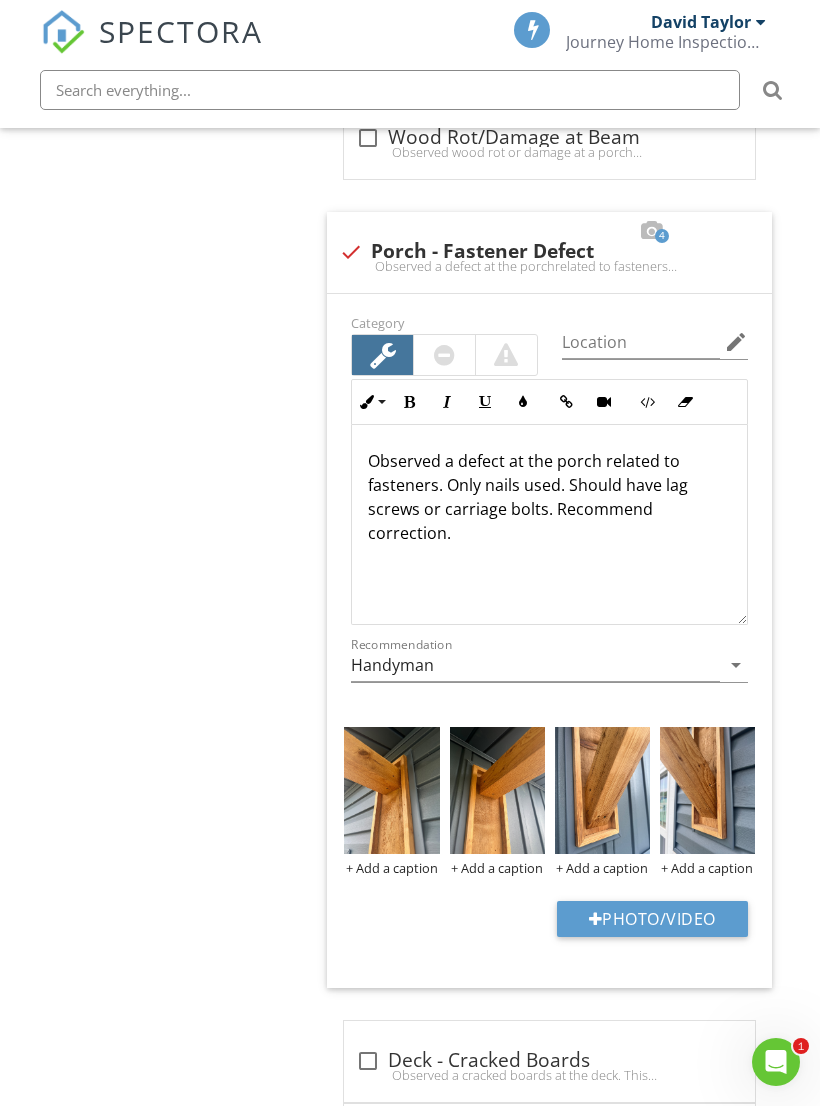 click at bounding box center [391, 790] 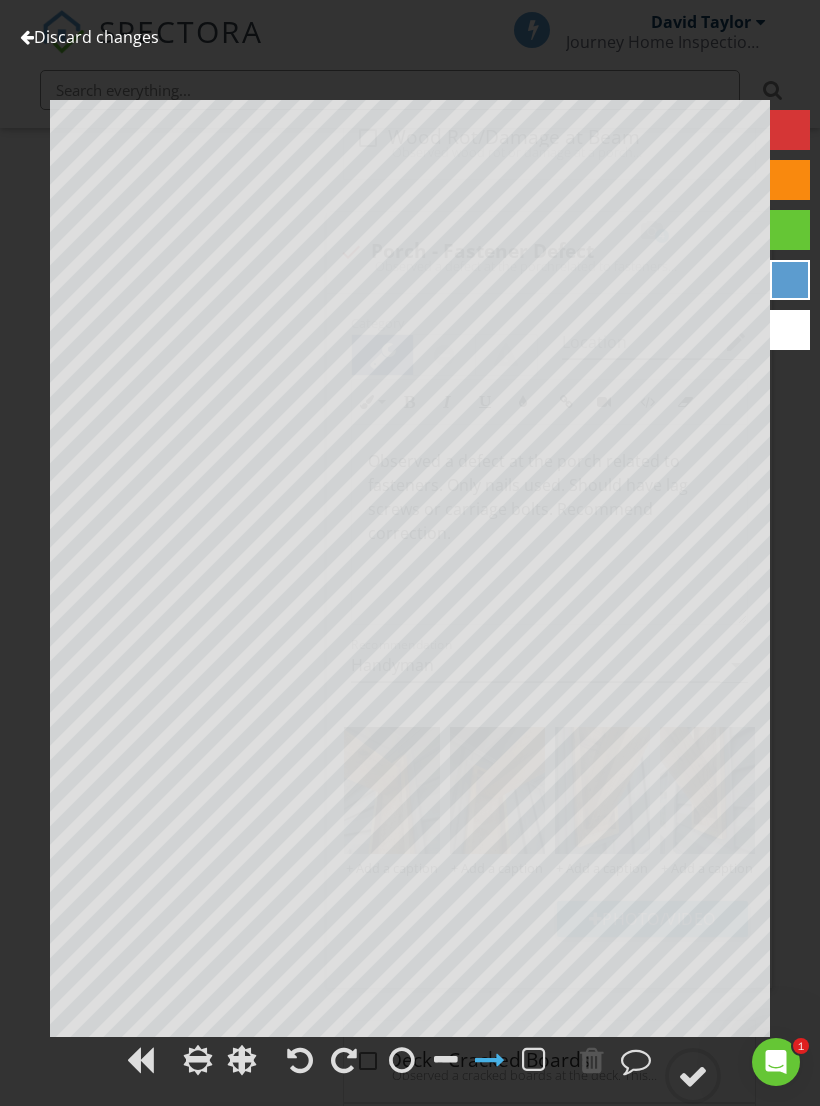 click at bounding box center (790, 130) 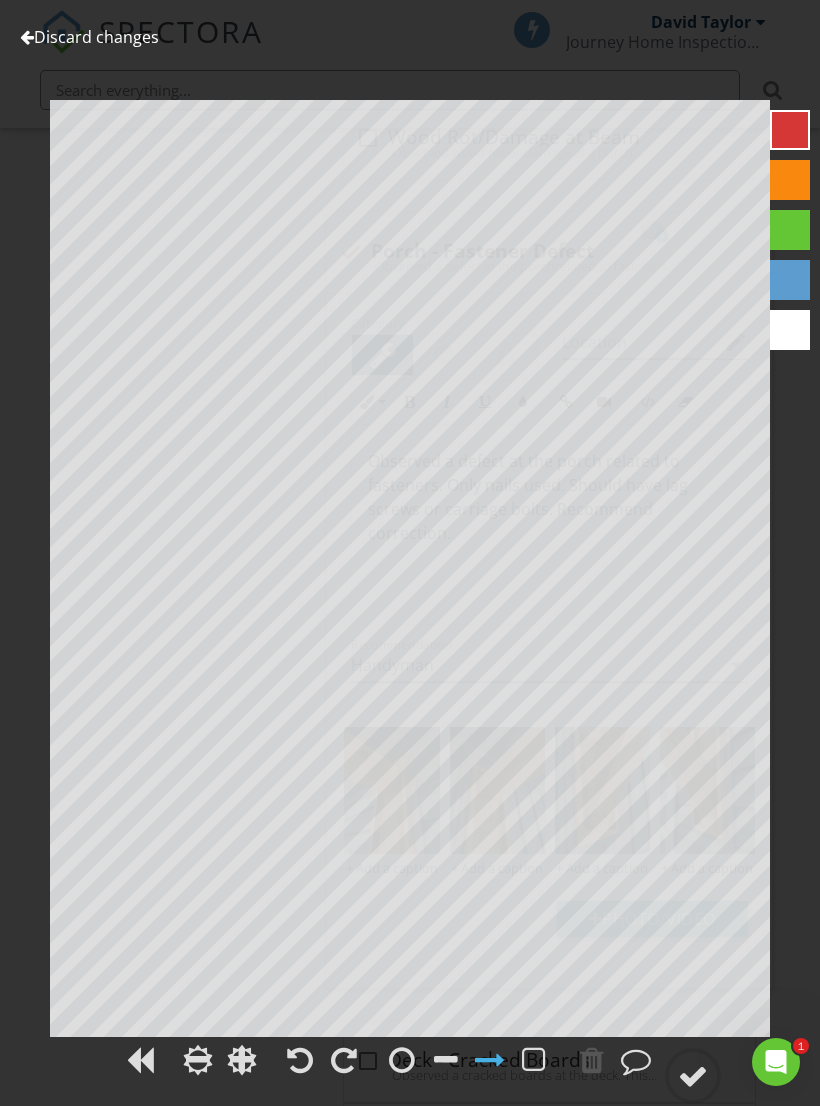 click at bounding box center [402, 1060] 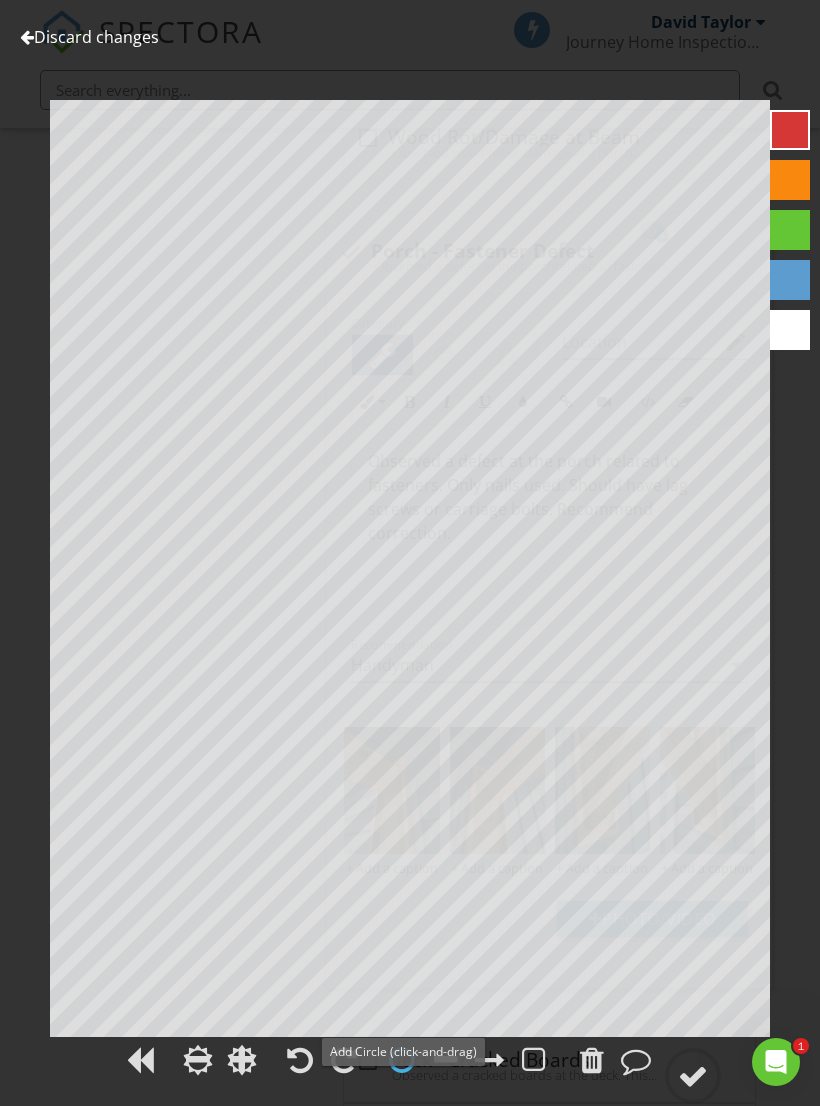 click at bounding box center (693, 1076) 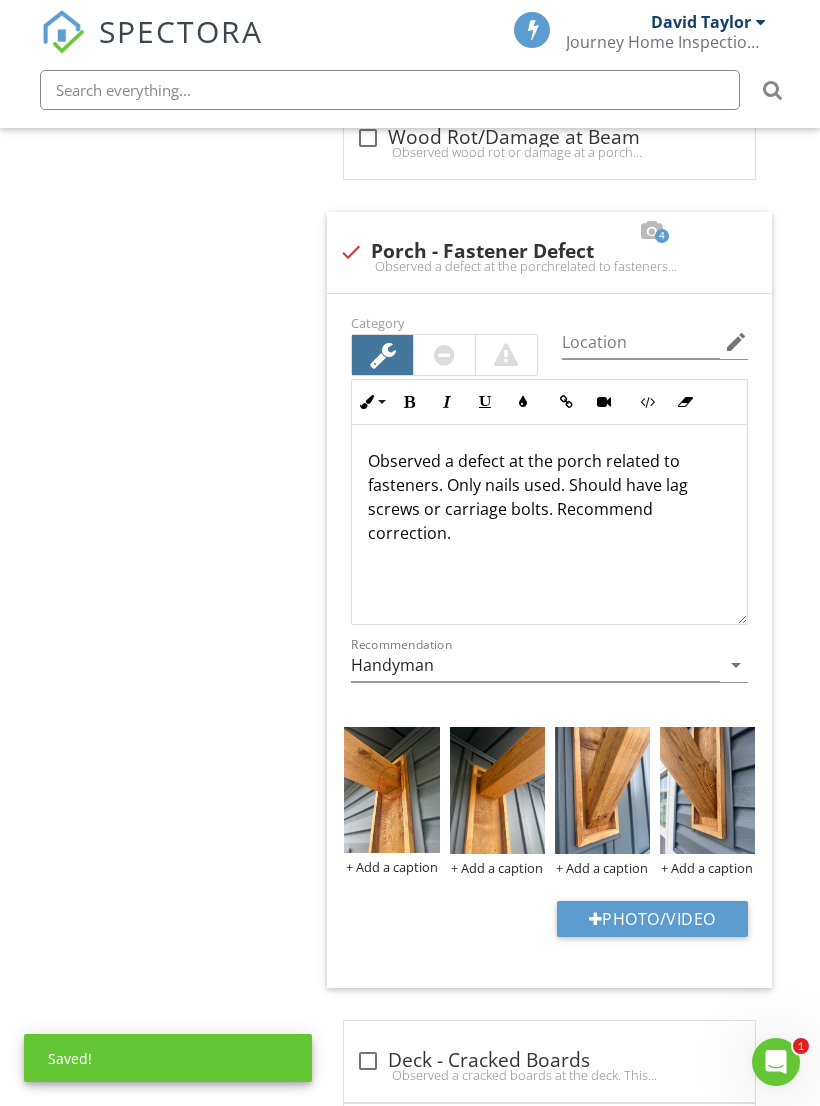 click at bounding box center (497, 790) 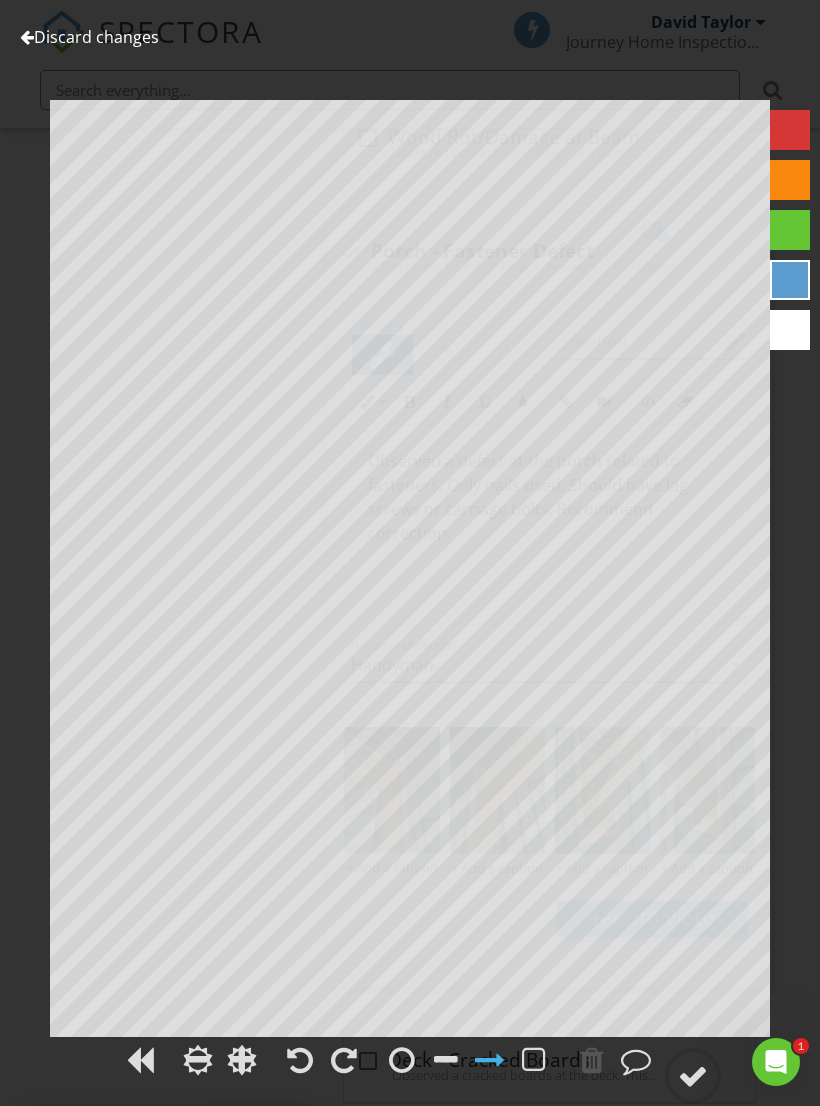 click at bounding box center (790, 130) 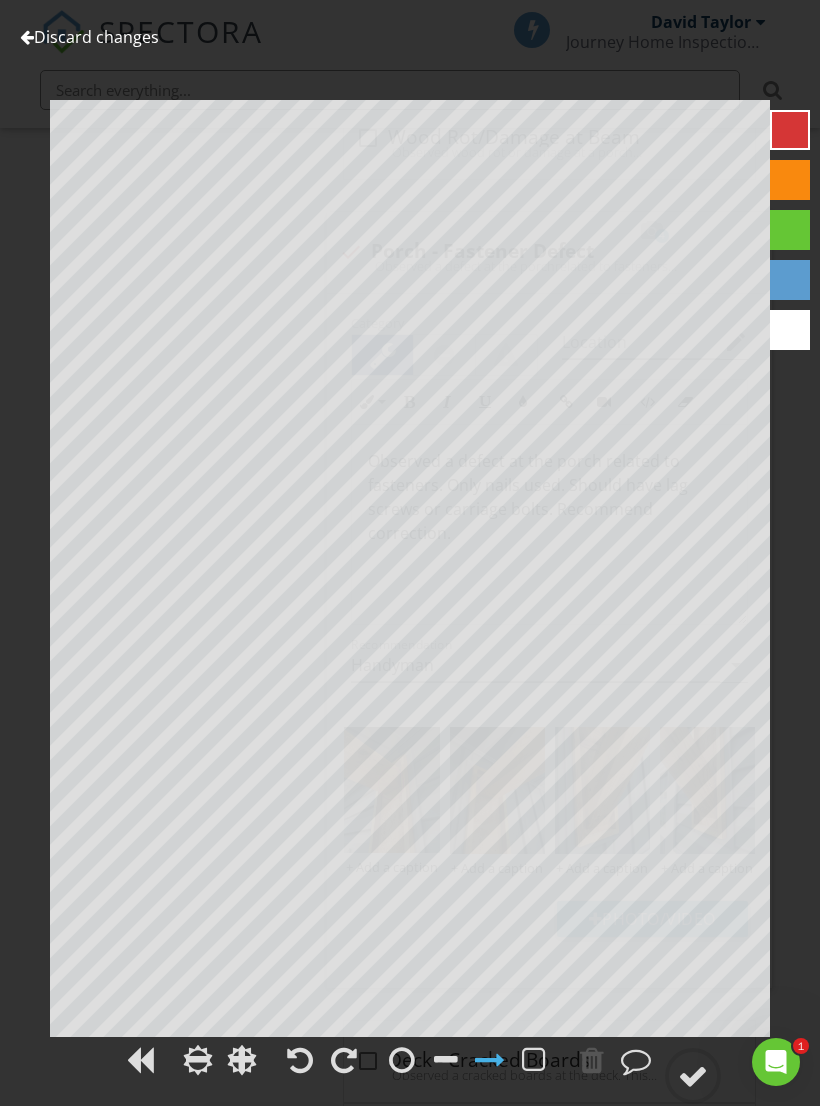 click at bounding box center (402, 1060) 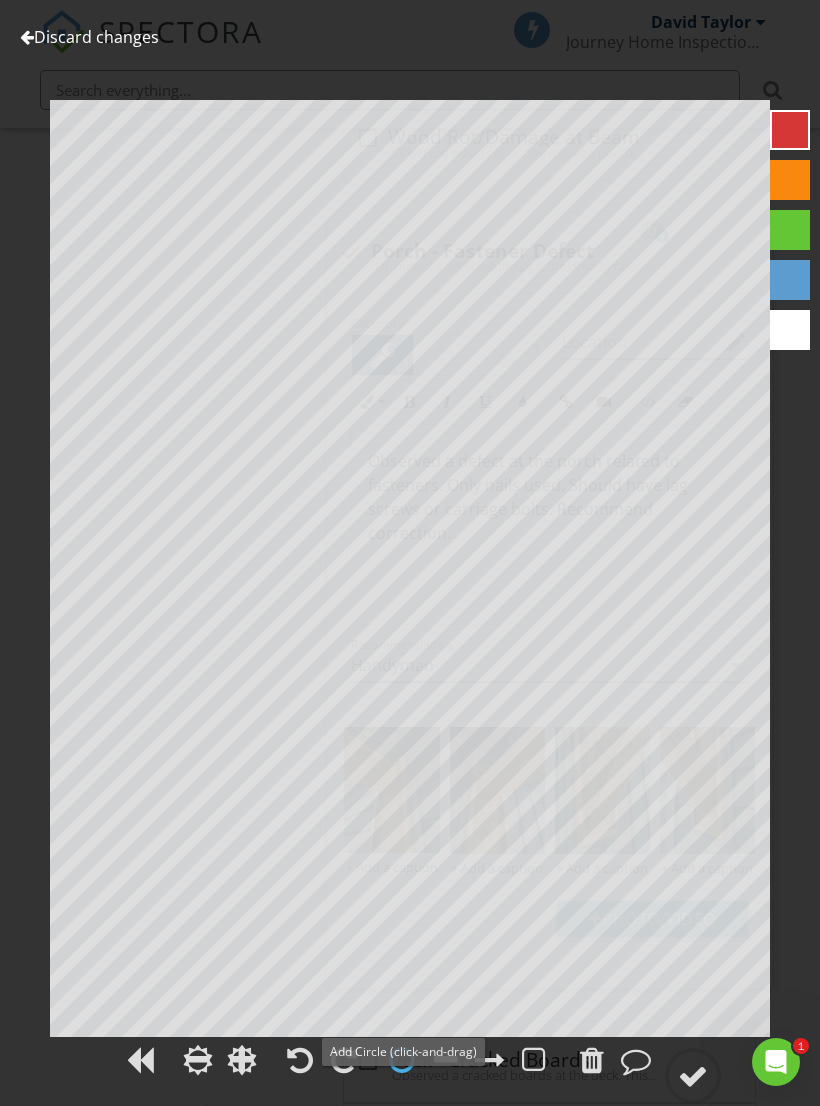 click at bounding box center (592, 1060) 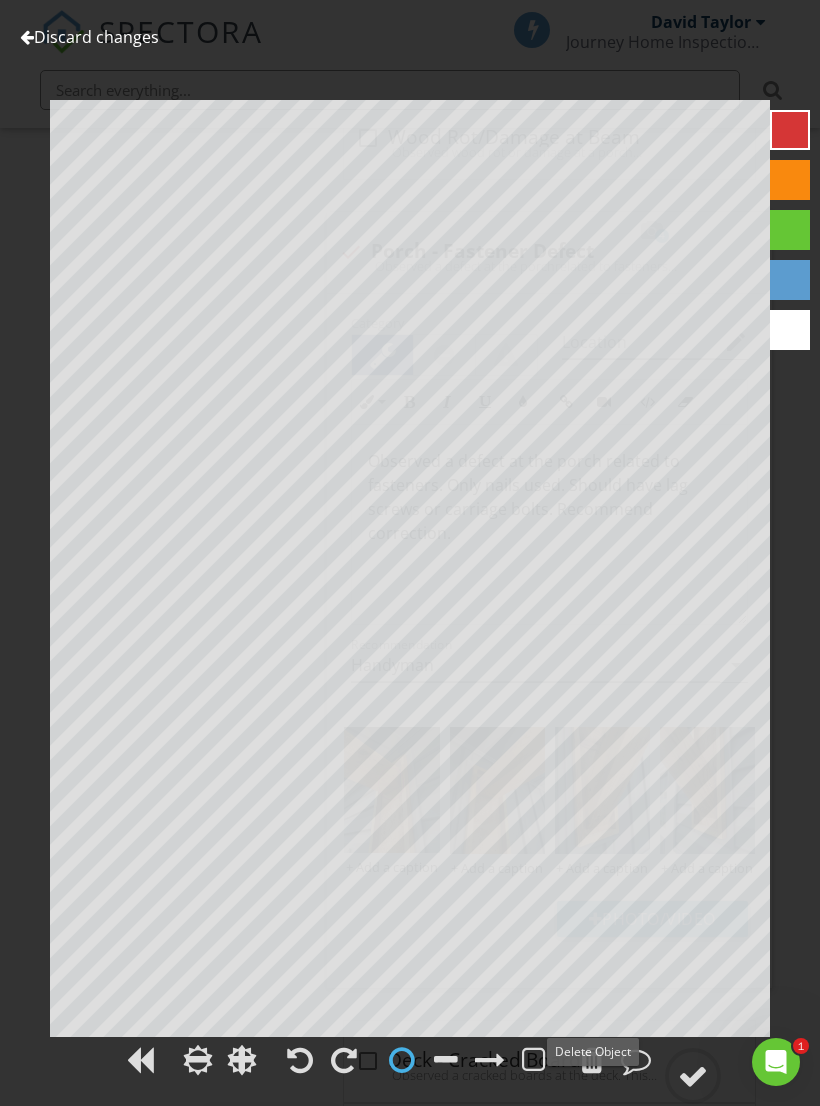 click at bounding box center (693, 1076) 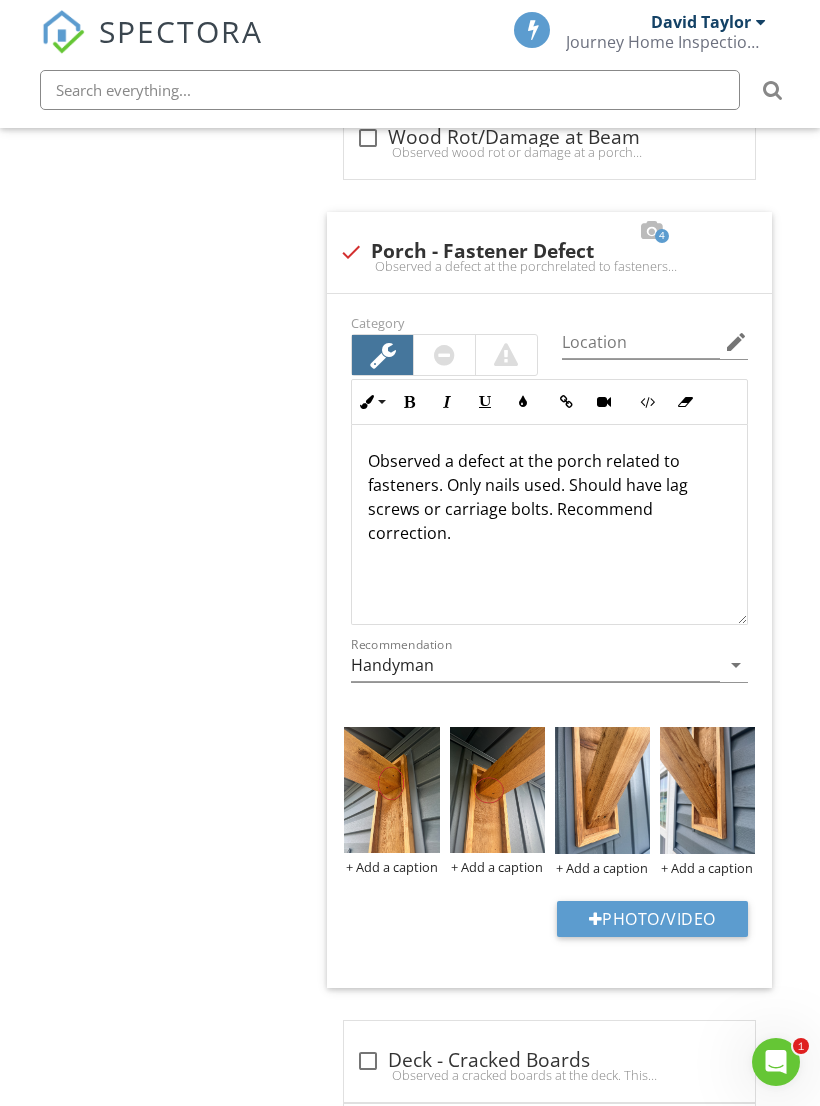 click at bounding box center (602, 790) 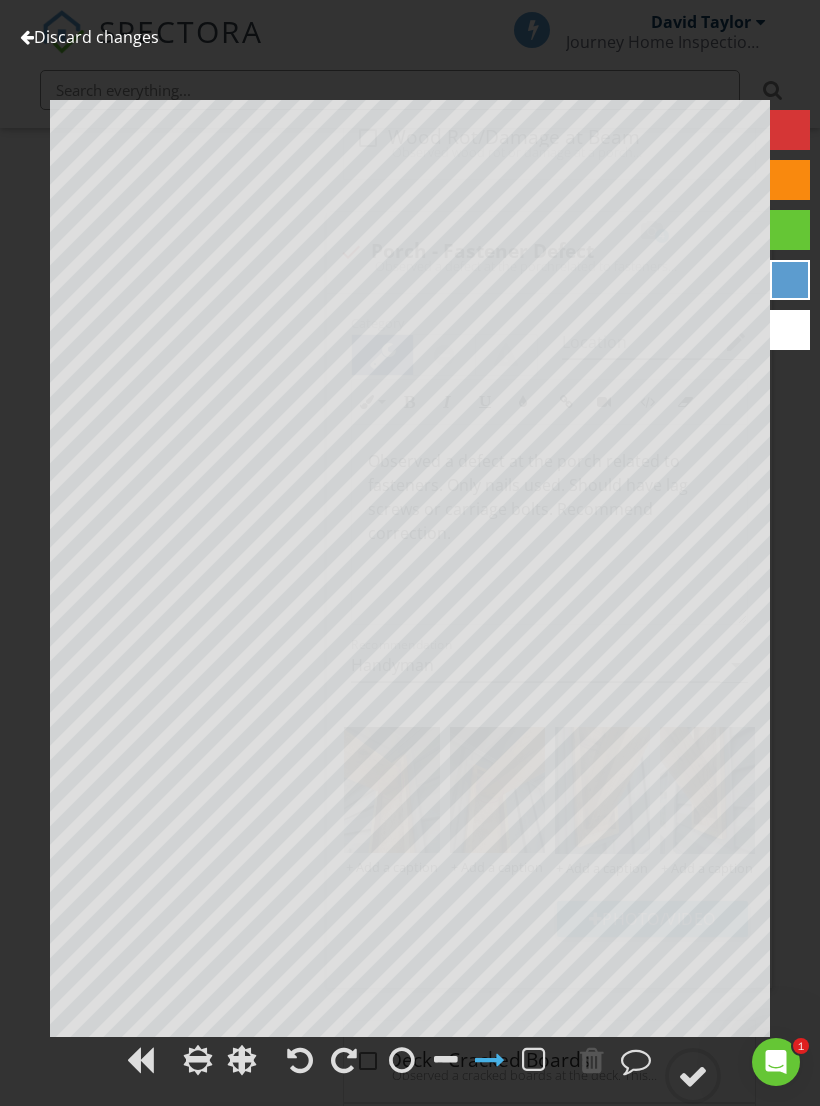 click at bounding box center [402, 1060] 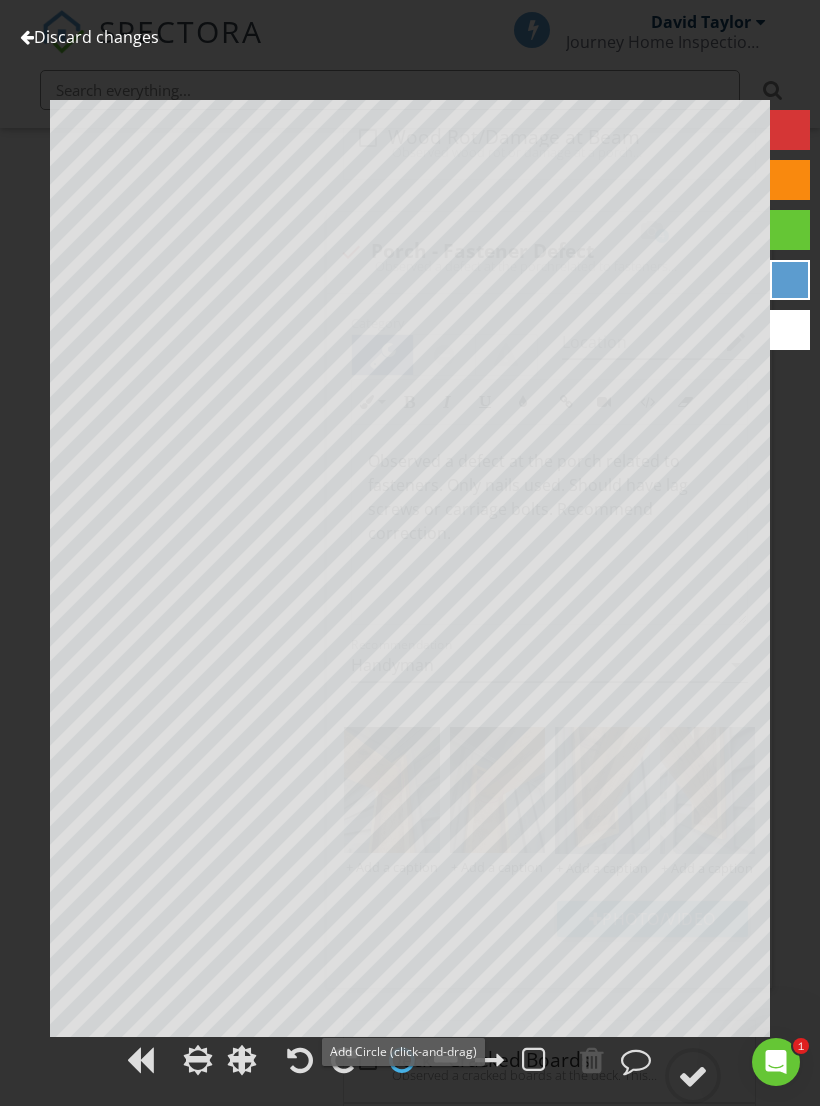 click at bounding box center [790, 130] 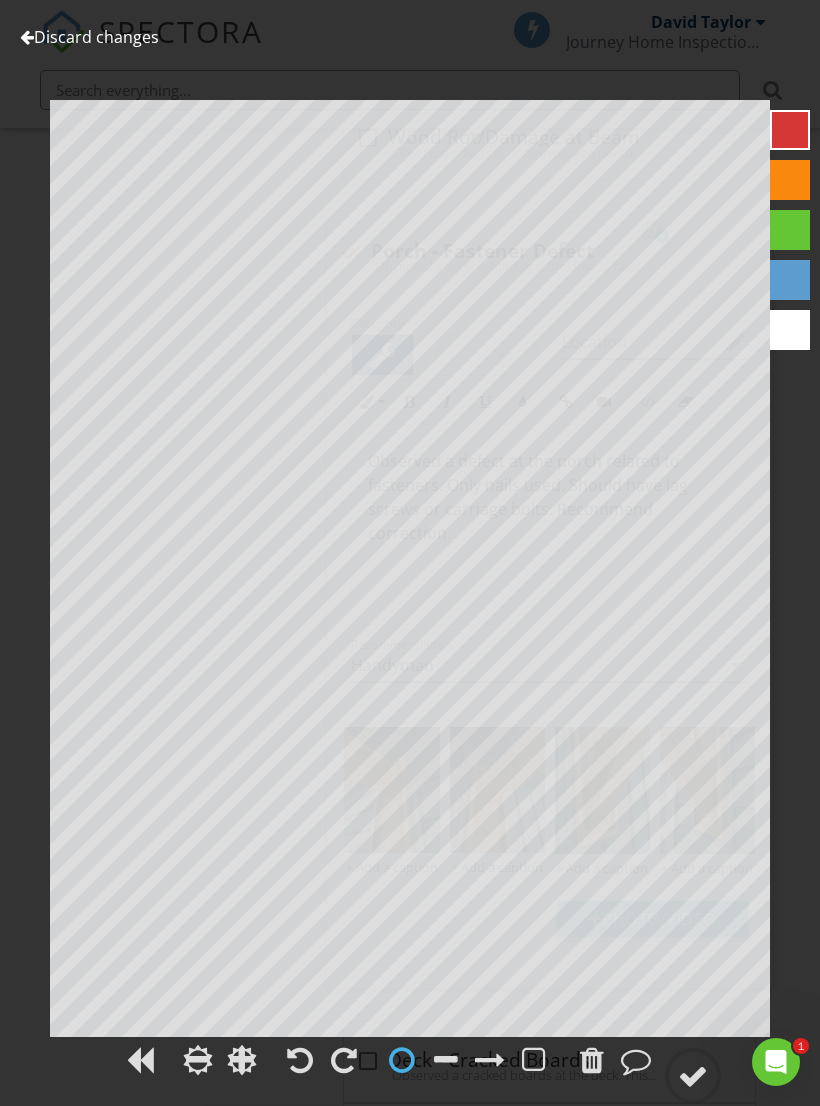 click at bounding box center (592, 1060) 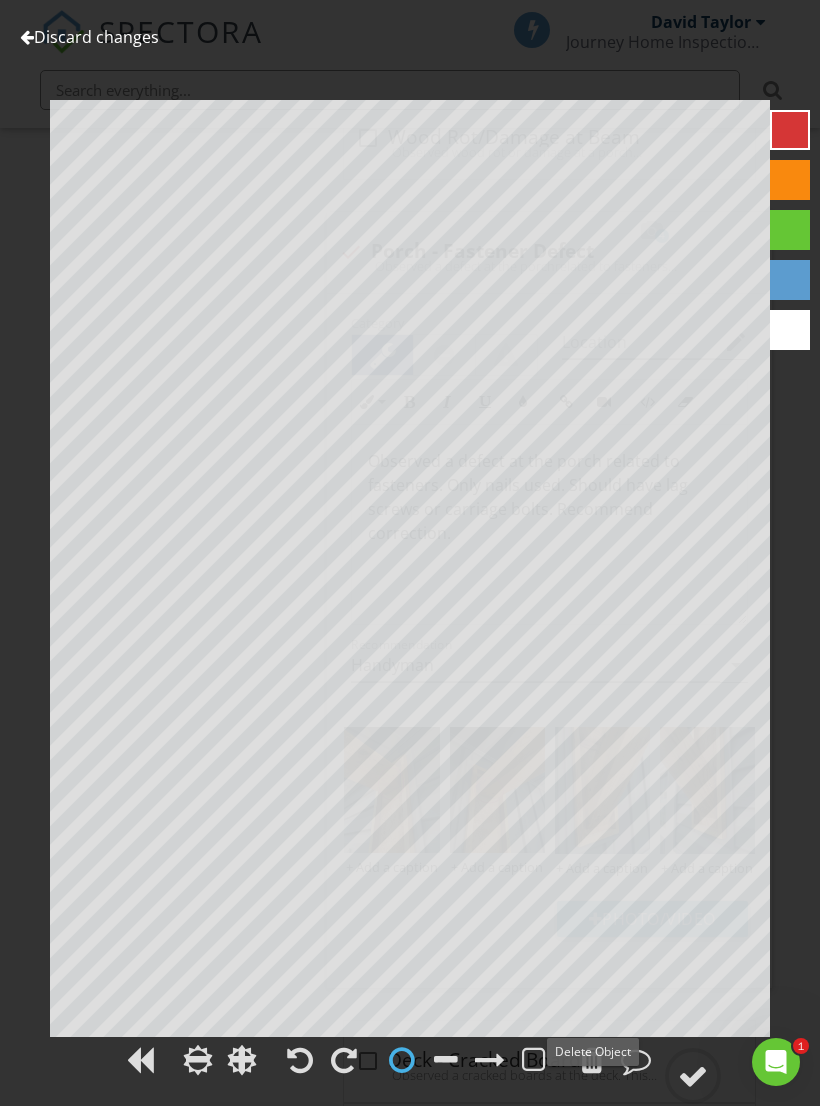 click at bounding box center [693, 1076] 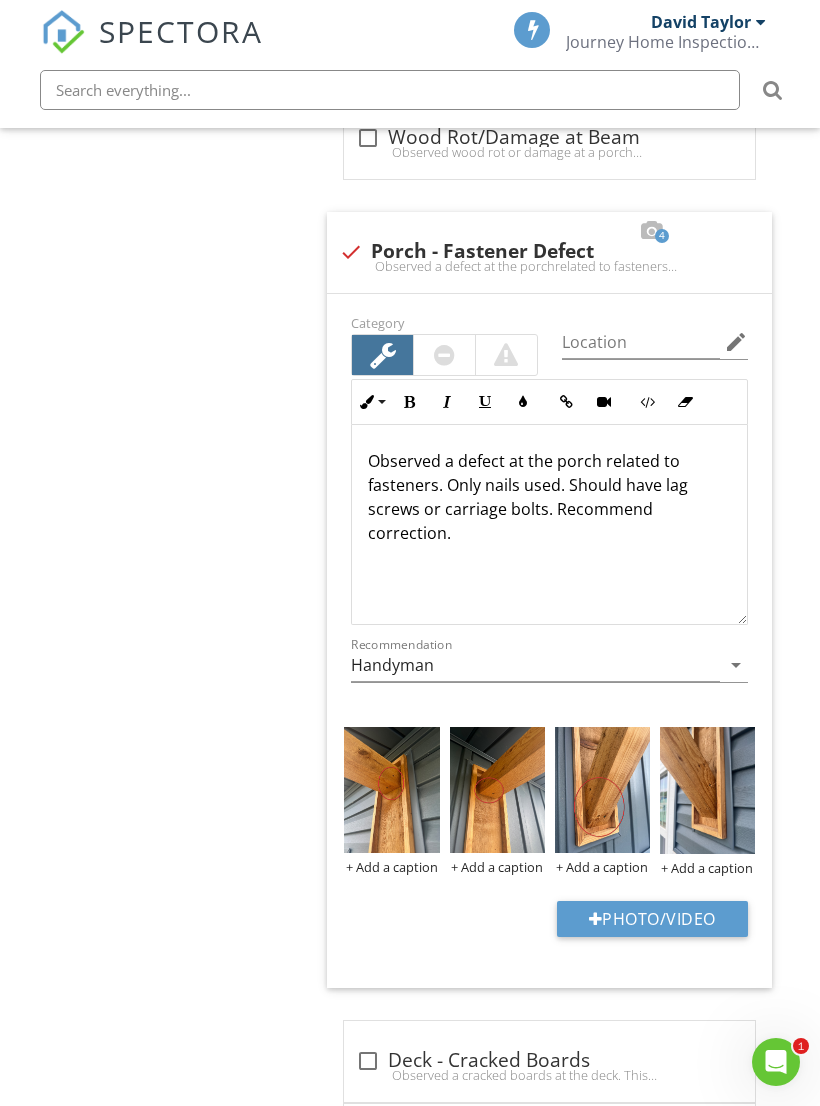 click at bounding box center [707, 790] 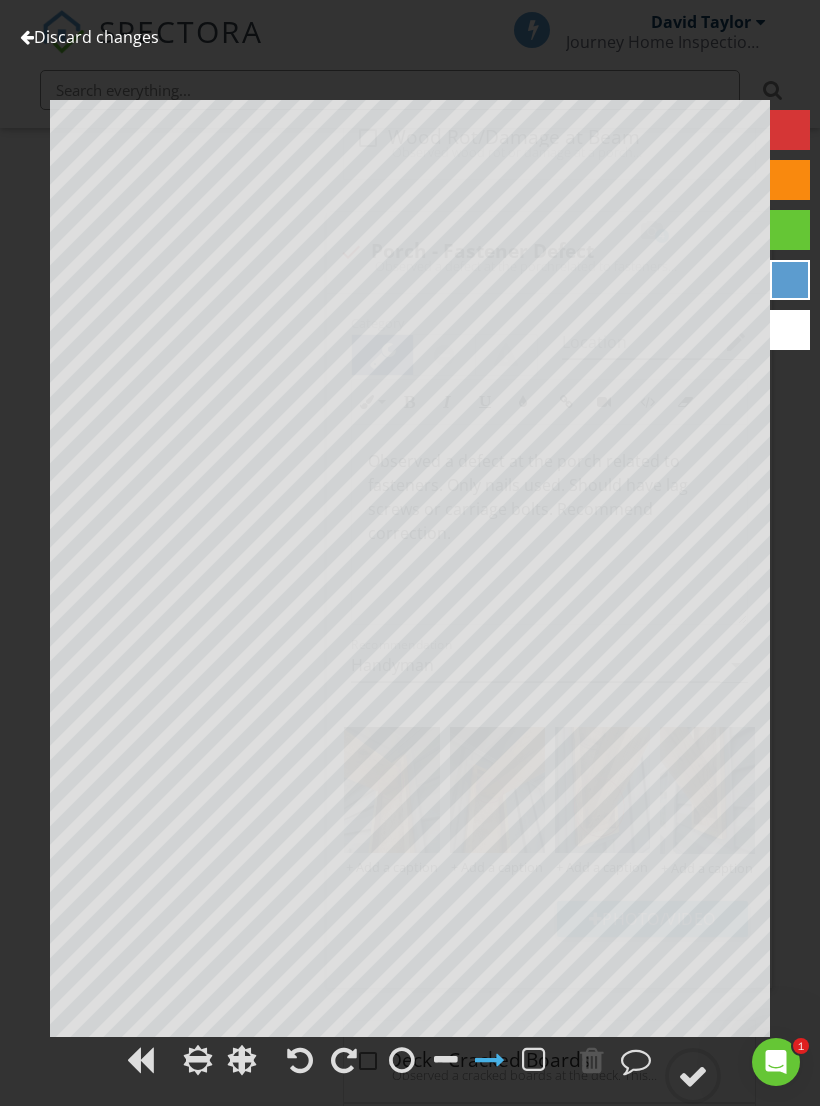 click at bounding box center [402, 1060] 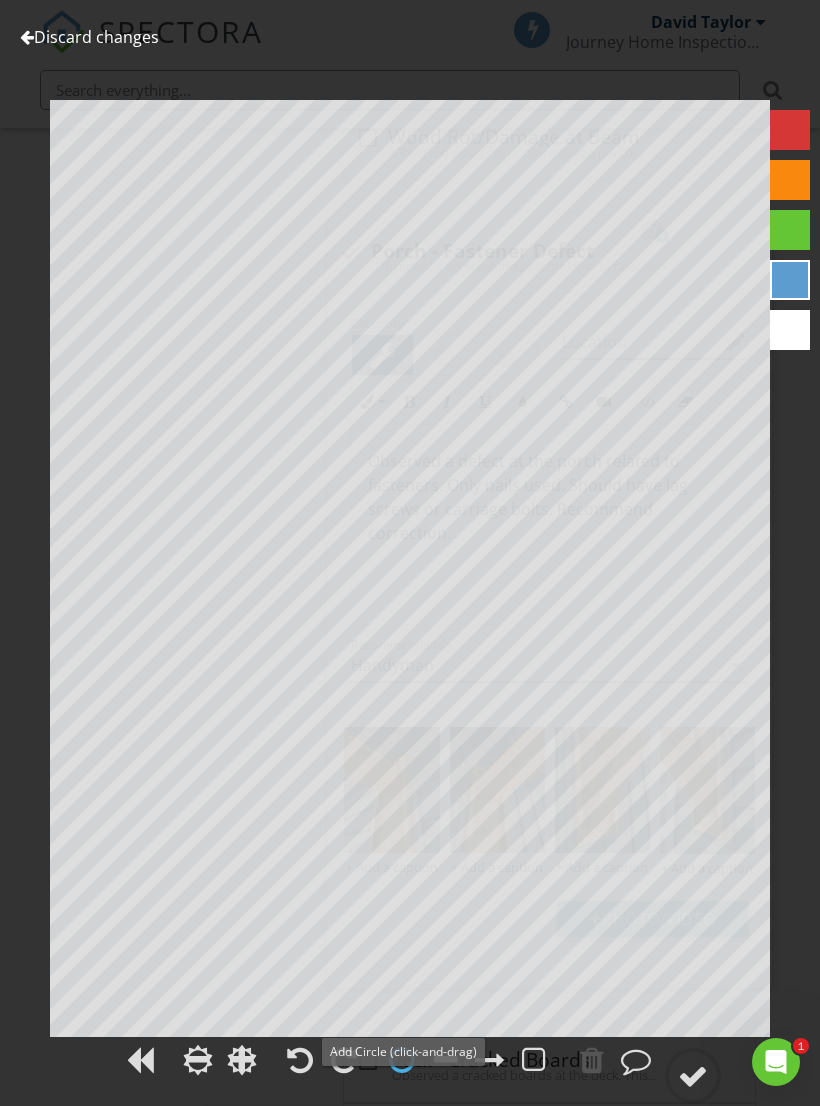 click at bounding box center [790, 130] 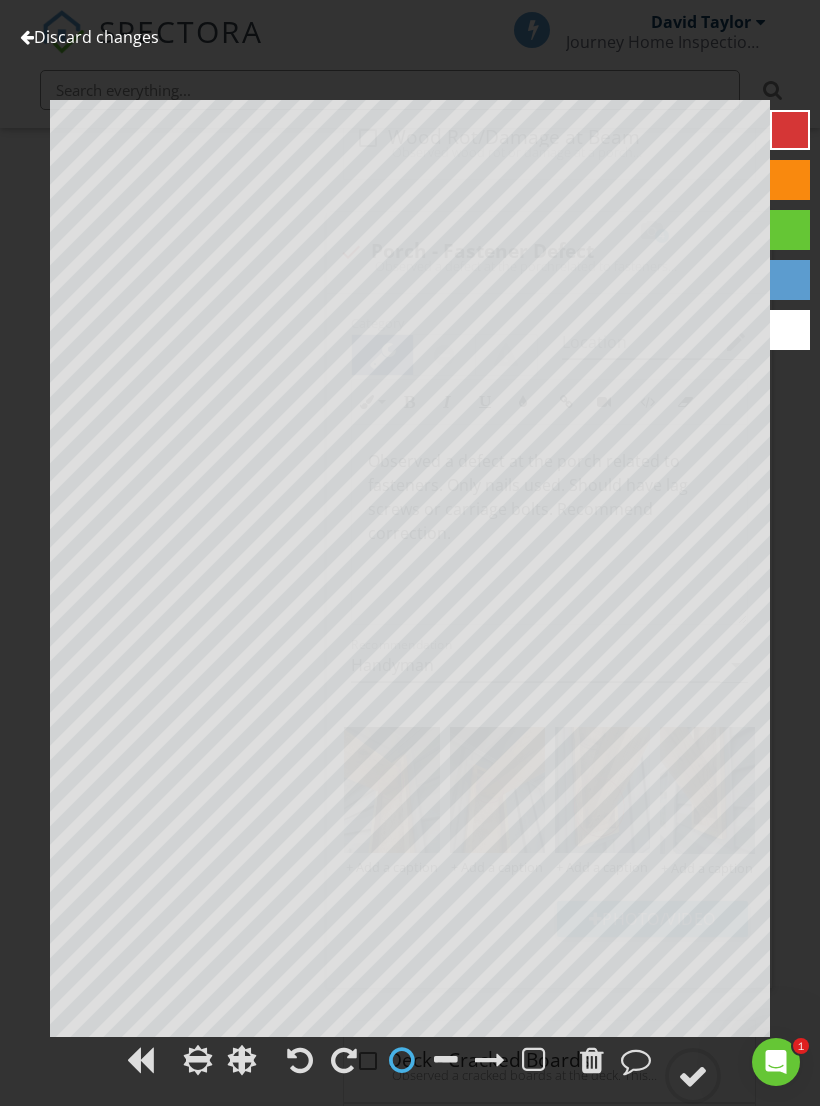 click at bounding box center (693, 1076) 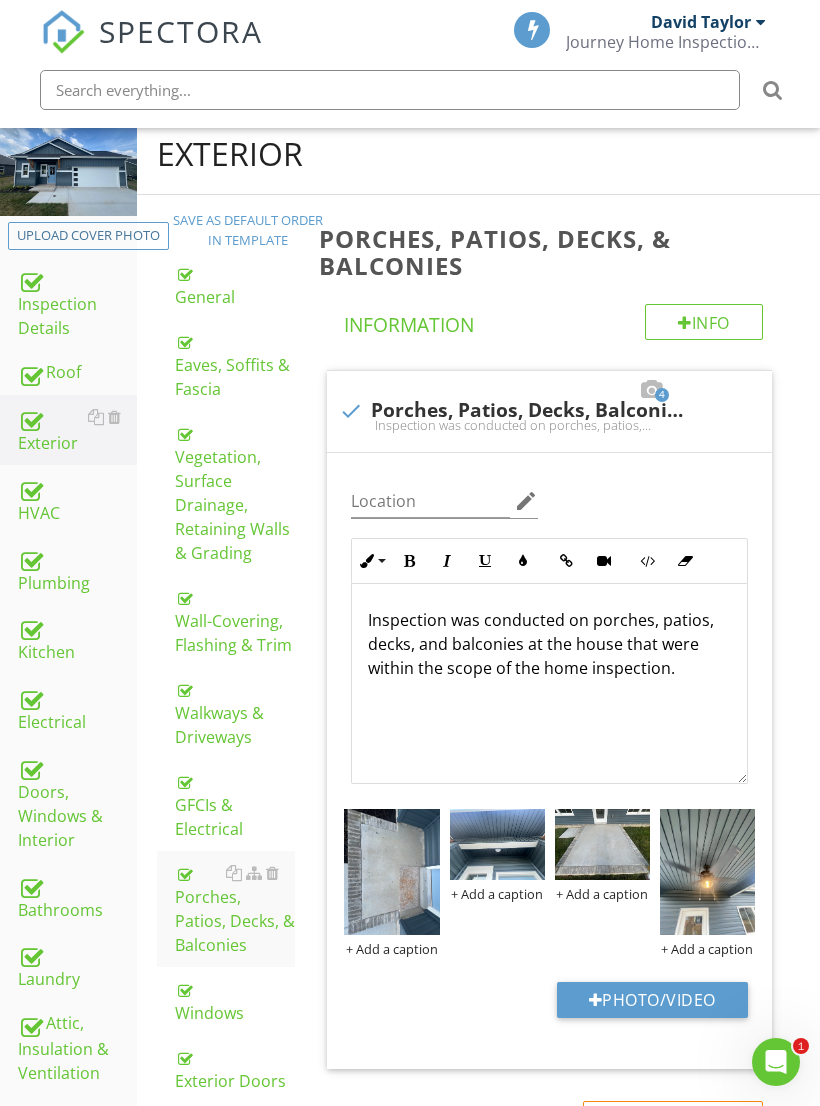 scroll, scrollTop: 0, scrollLeft: 0, axis: both 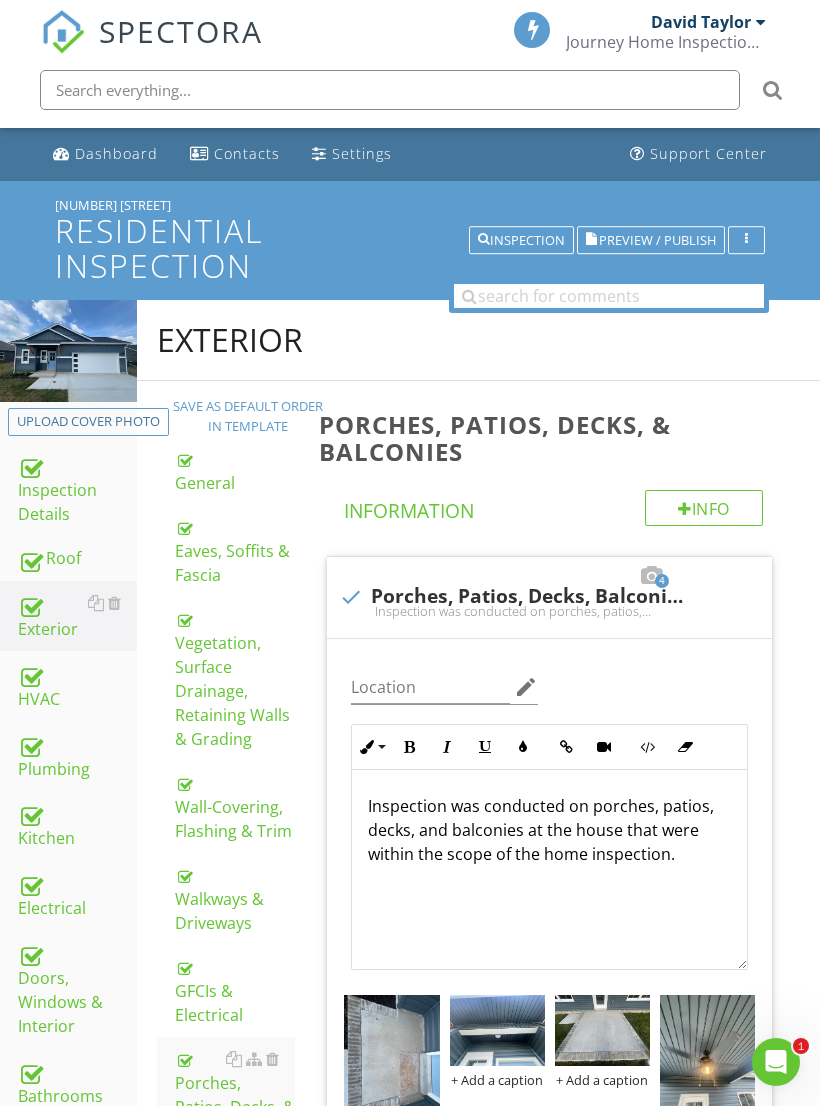 click on "Preview / Publish" at bounding box center (657, 240) 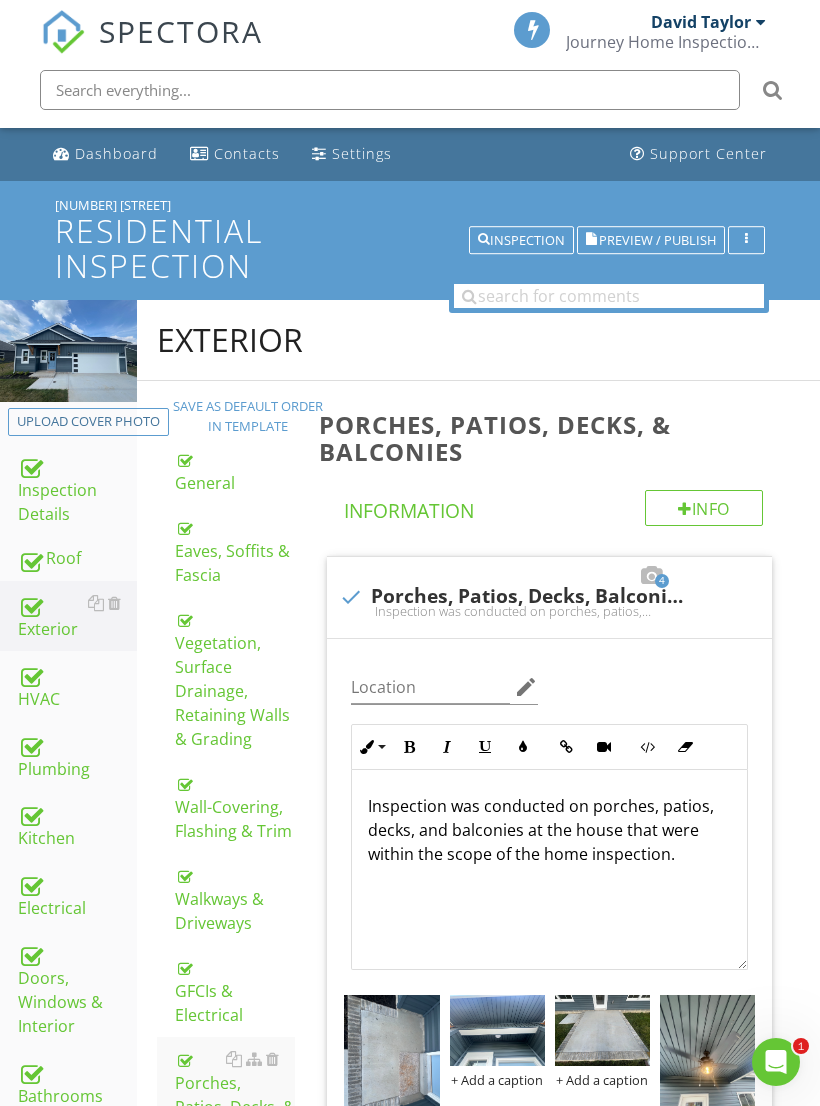 type 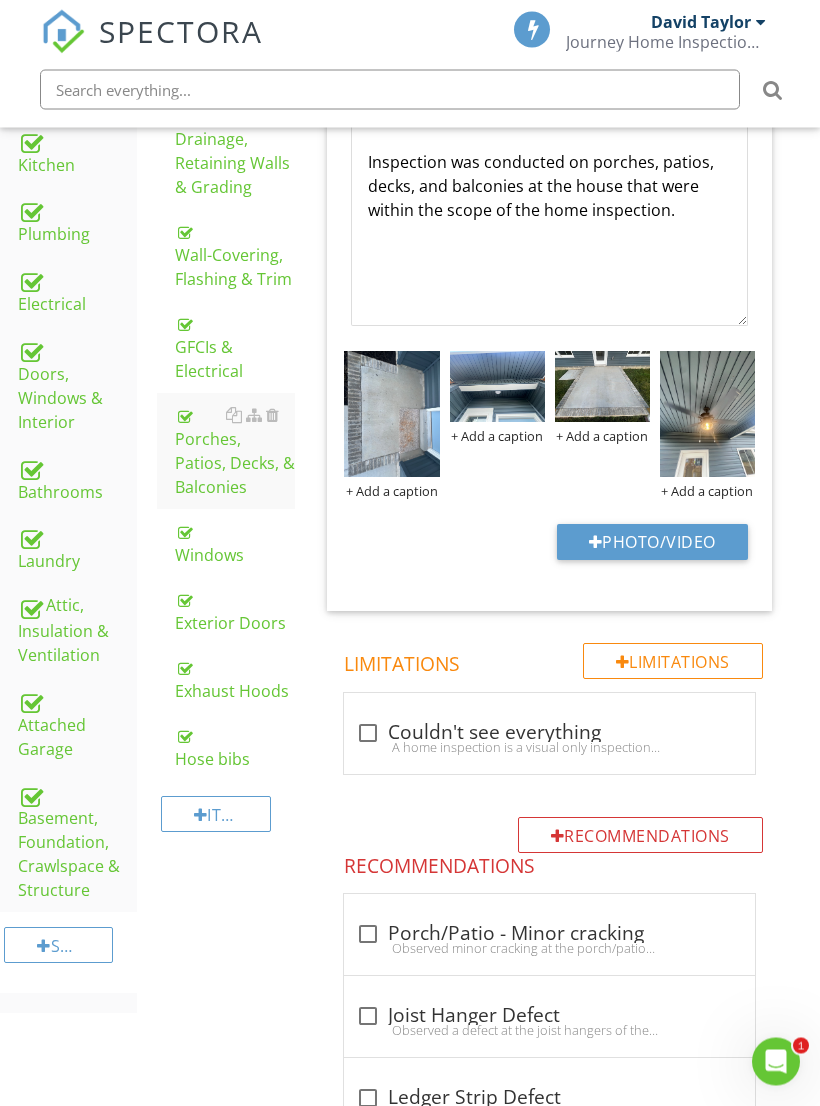 scroll, scrollTop: 644, scrollLeft: 0, axis: vertical 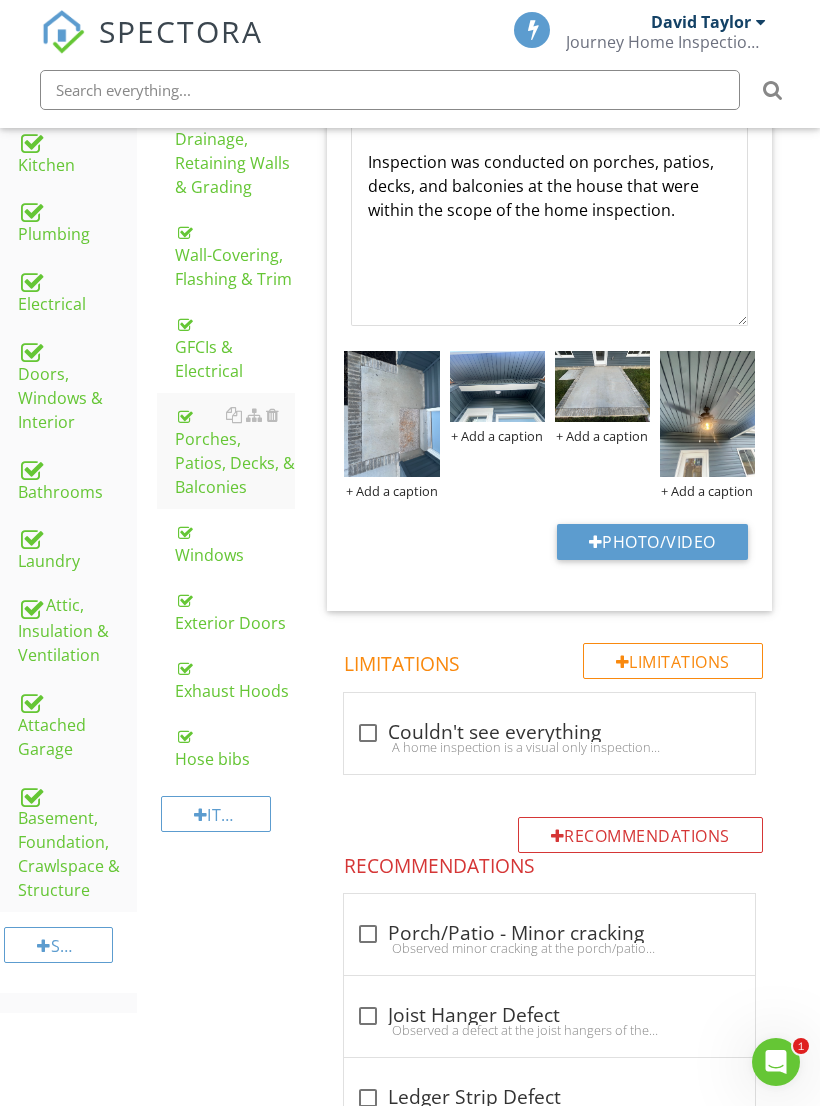 click on "Attic, Insulation & Ventilation" at bounding box center [77, 630] 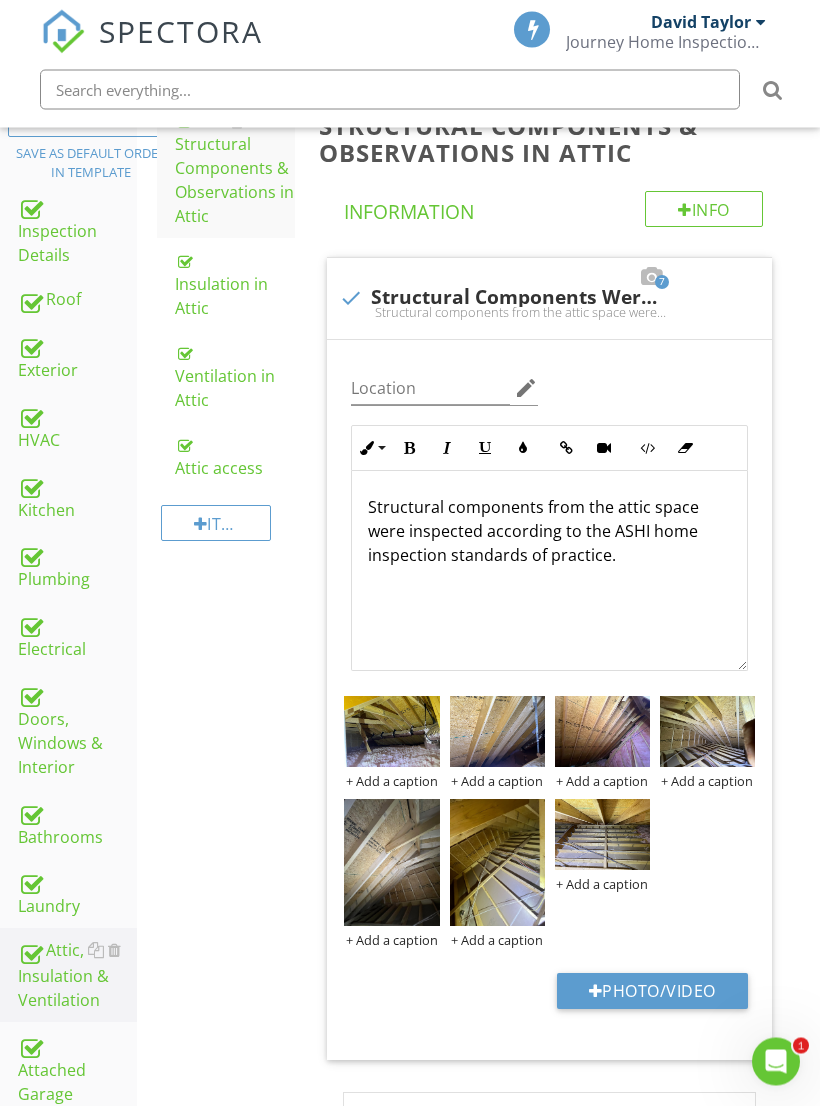 scroll, scrollTop: 299, scrollLeft: 0, axis: vertical 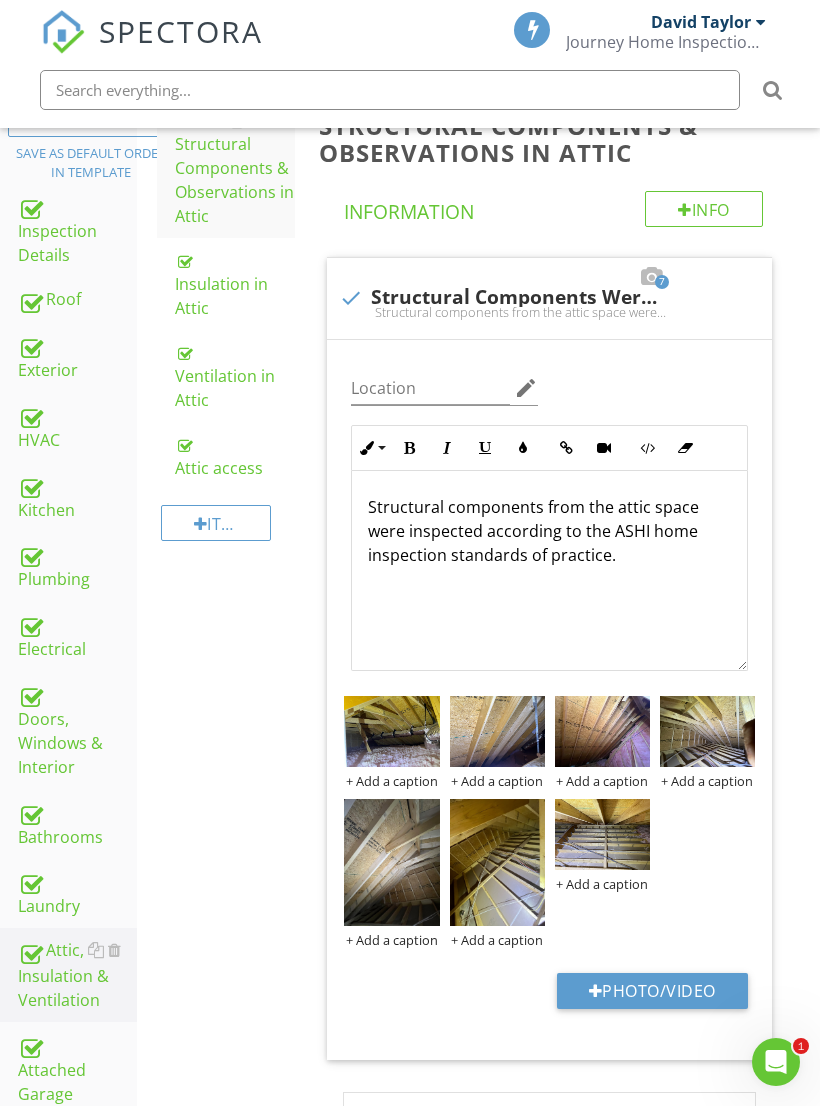click on "Ventilation in Attic" at bounding box center (235, 376) 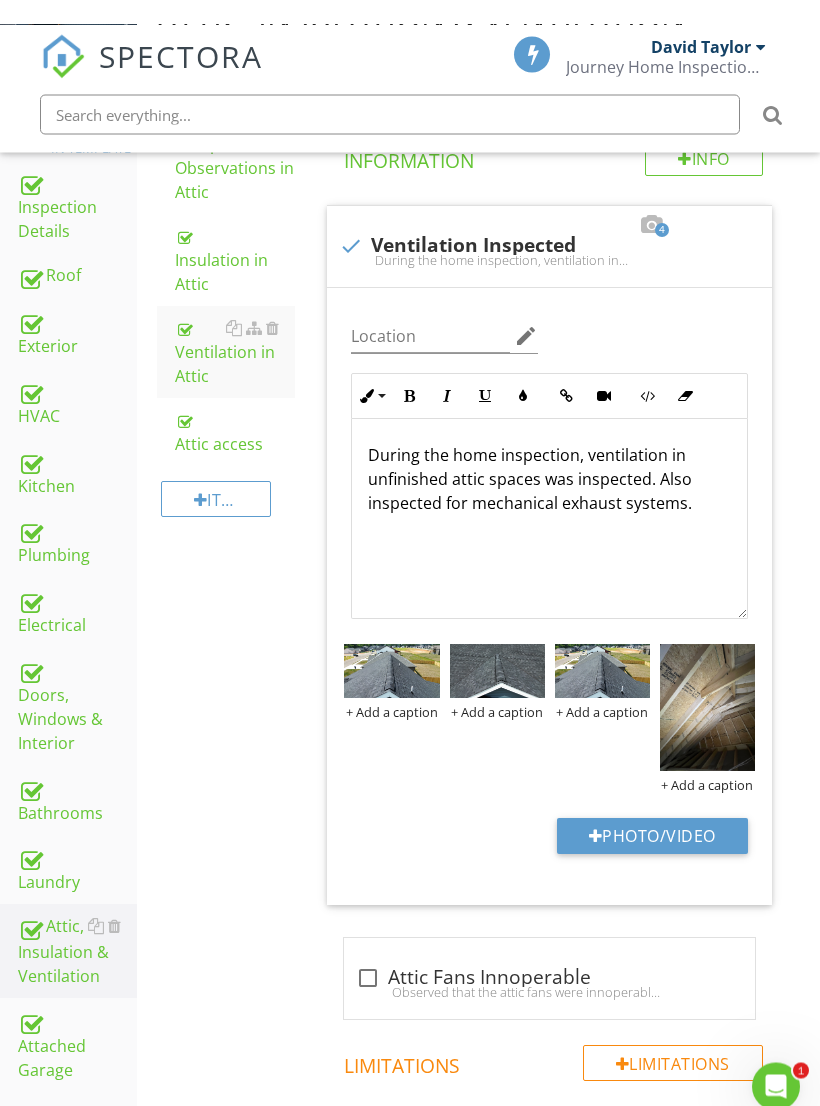 scroll, scrollTop: 322, scrollLeft: 0, axis: vertical 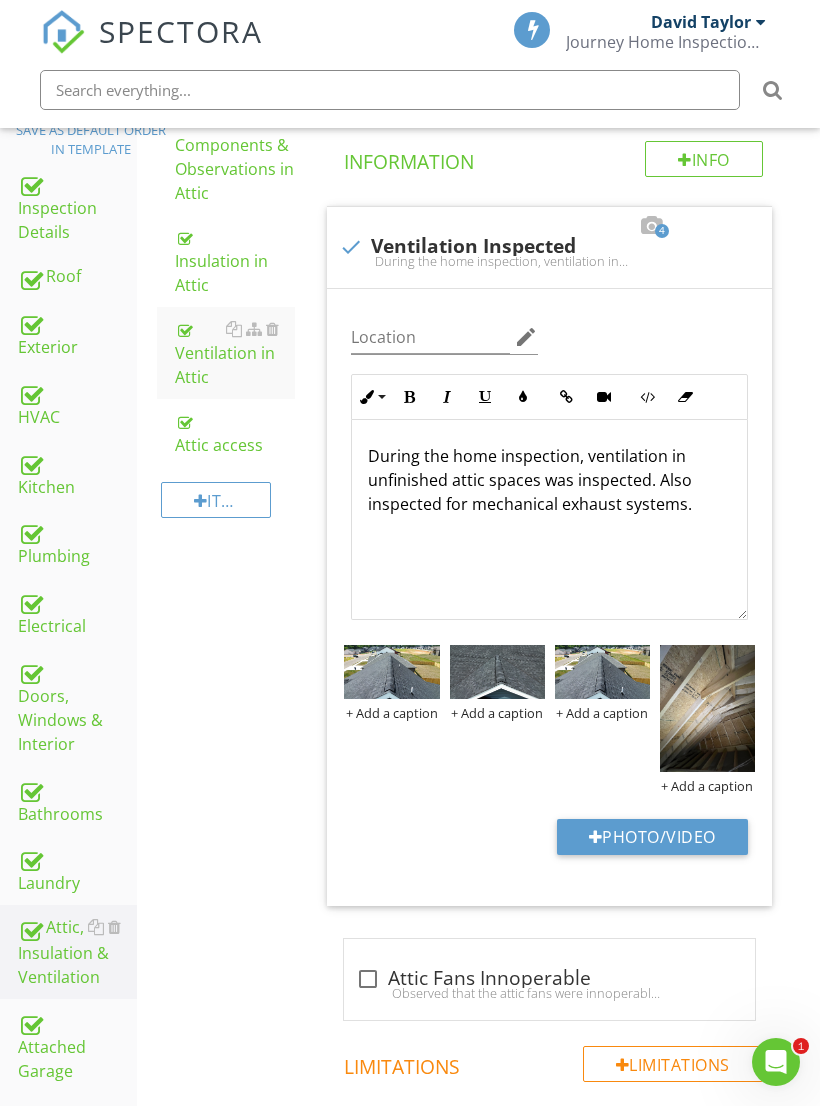 click at bounding box center (707, 708) 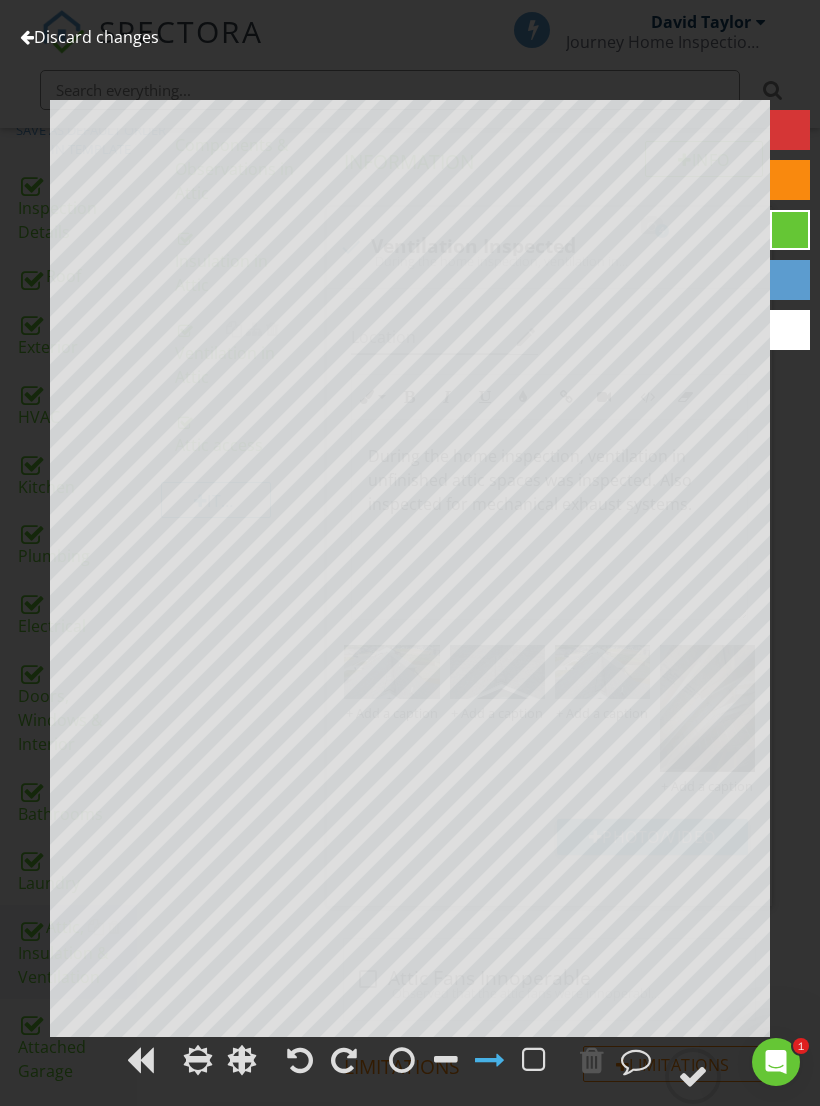 click at bounding box center [490, 1060] 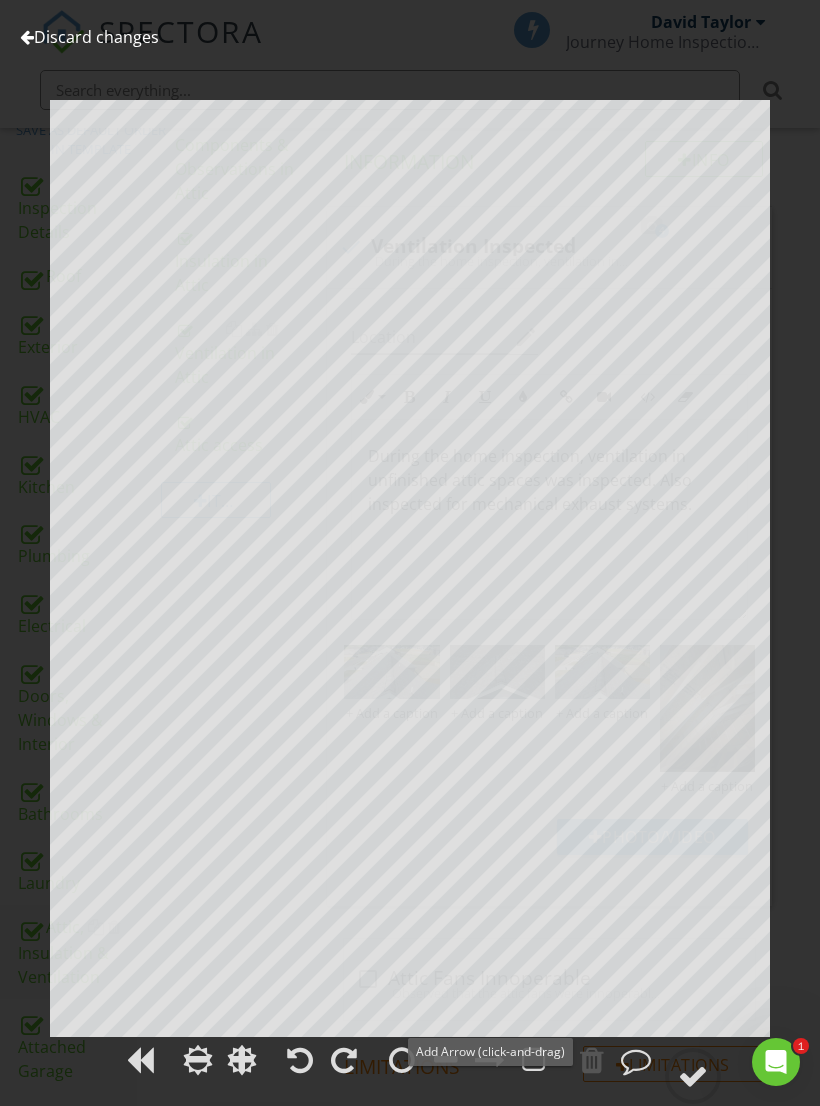 click at bounding box center (490, 1060) 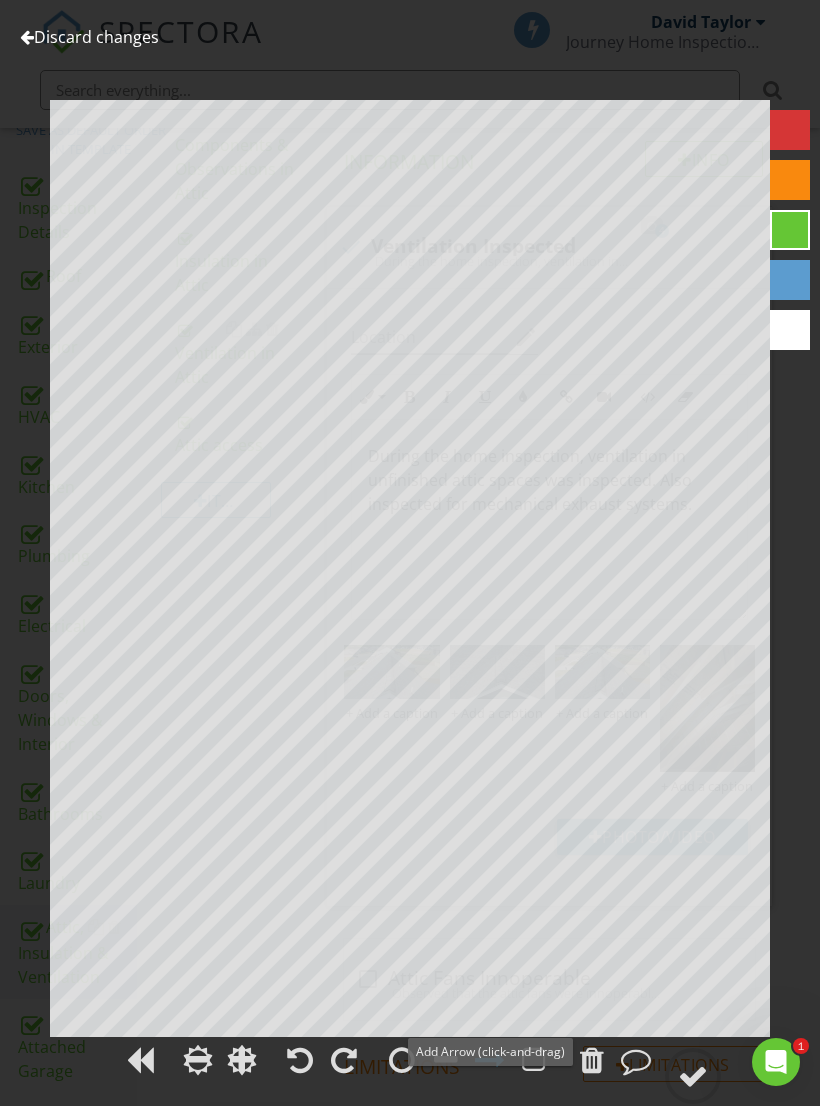 click at bounding box center [592, 1060] 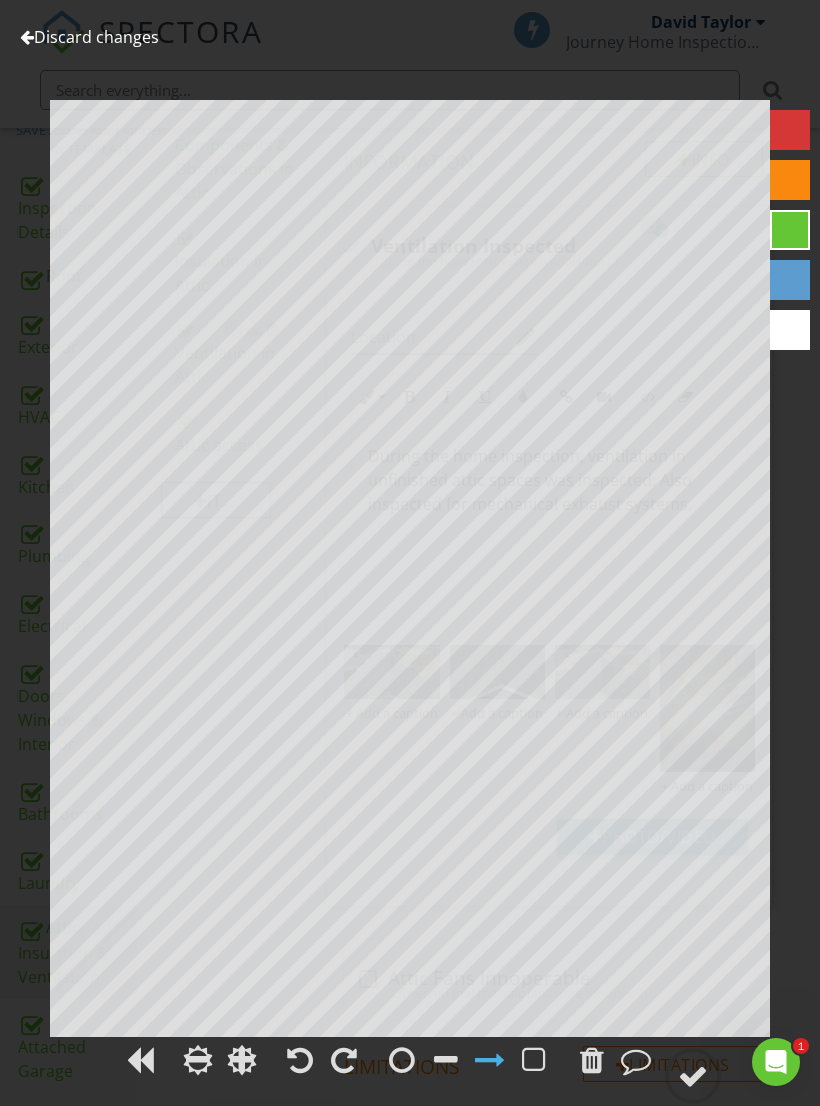 click at bounding box center (592, 1060) 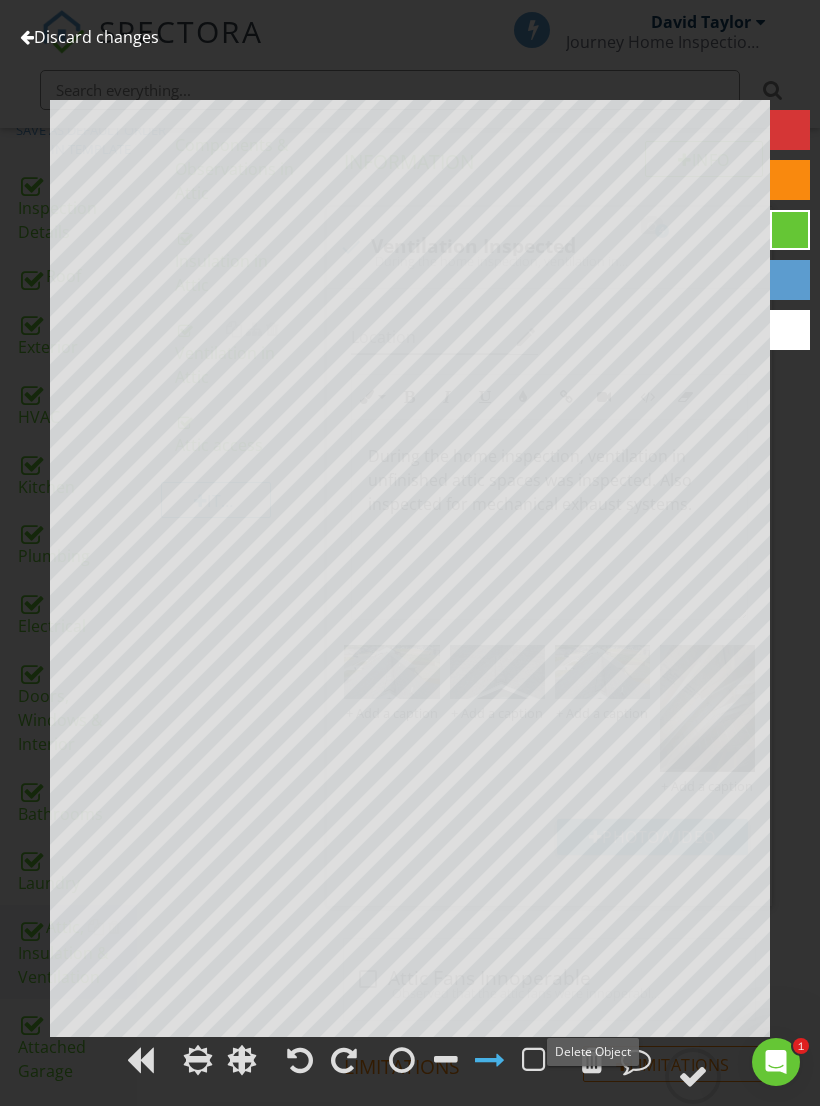 click at bounding box center [592, 1060] 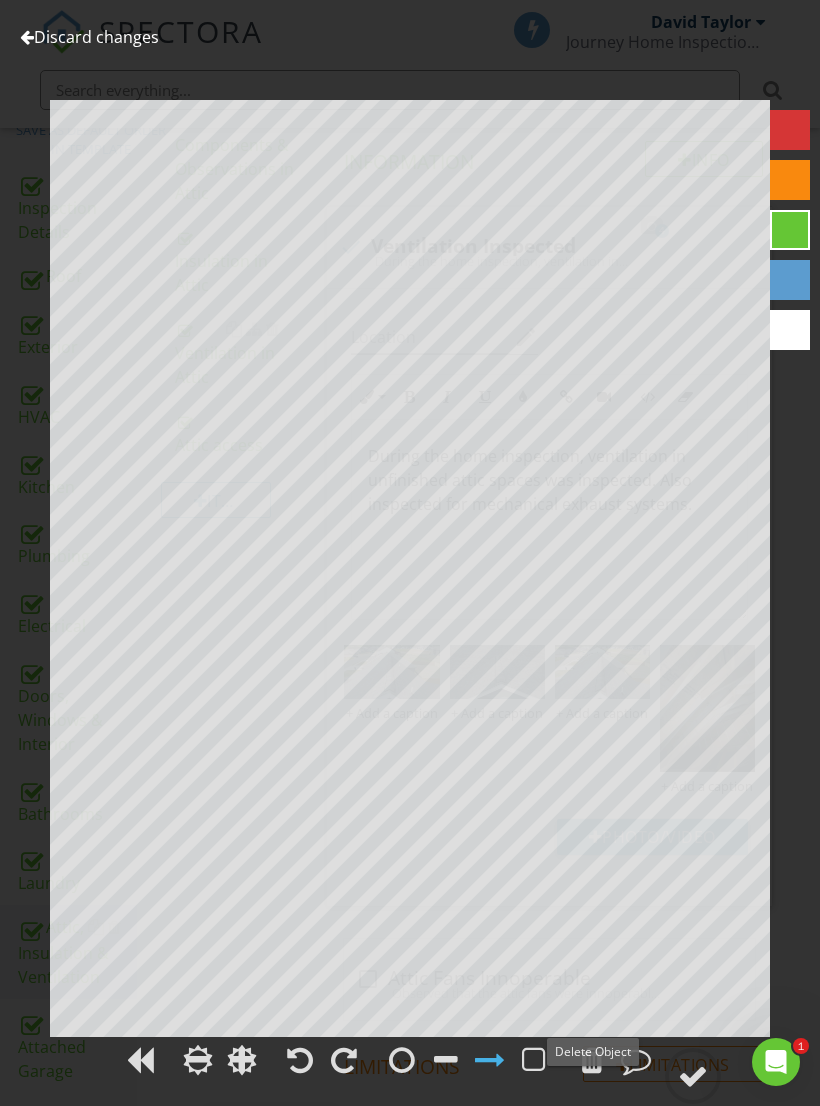 click at bounding box center (592, 1060) 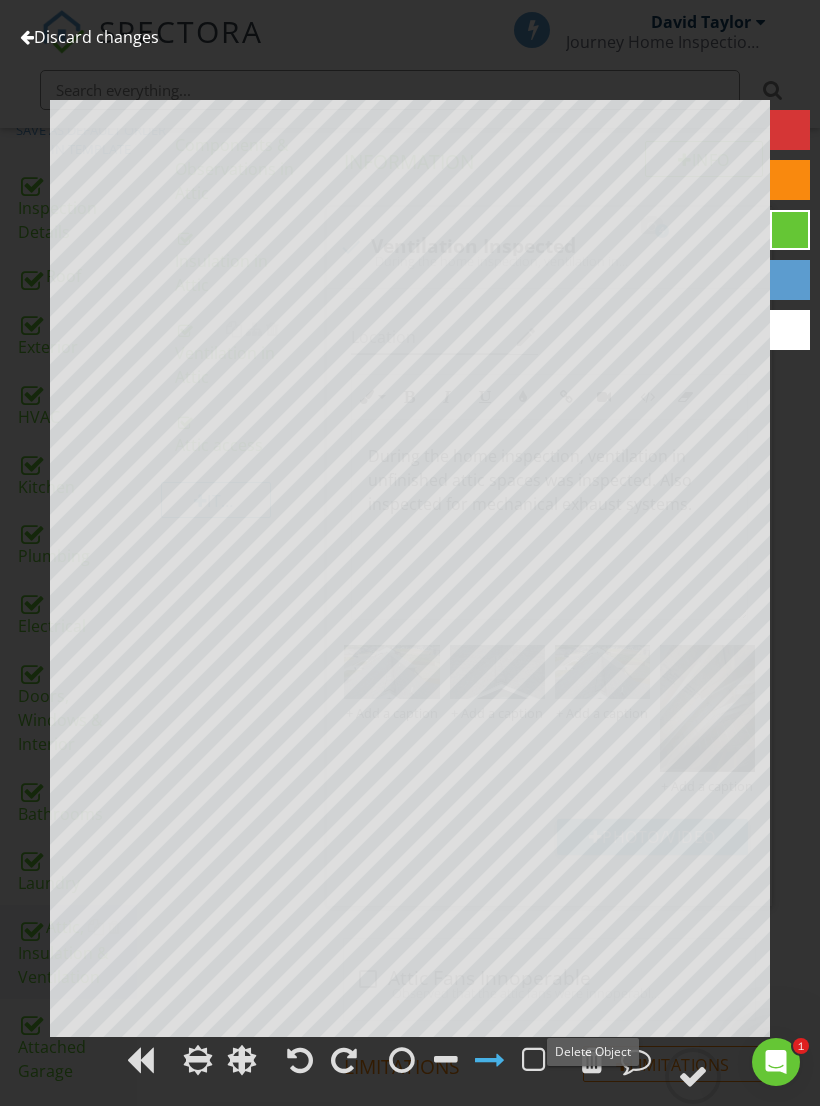 click at bounding box center (693, 1076) 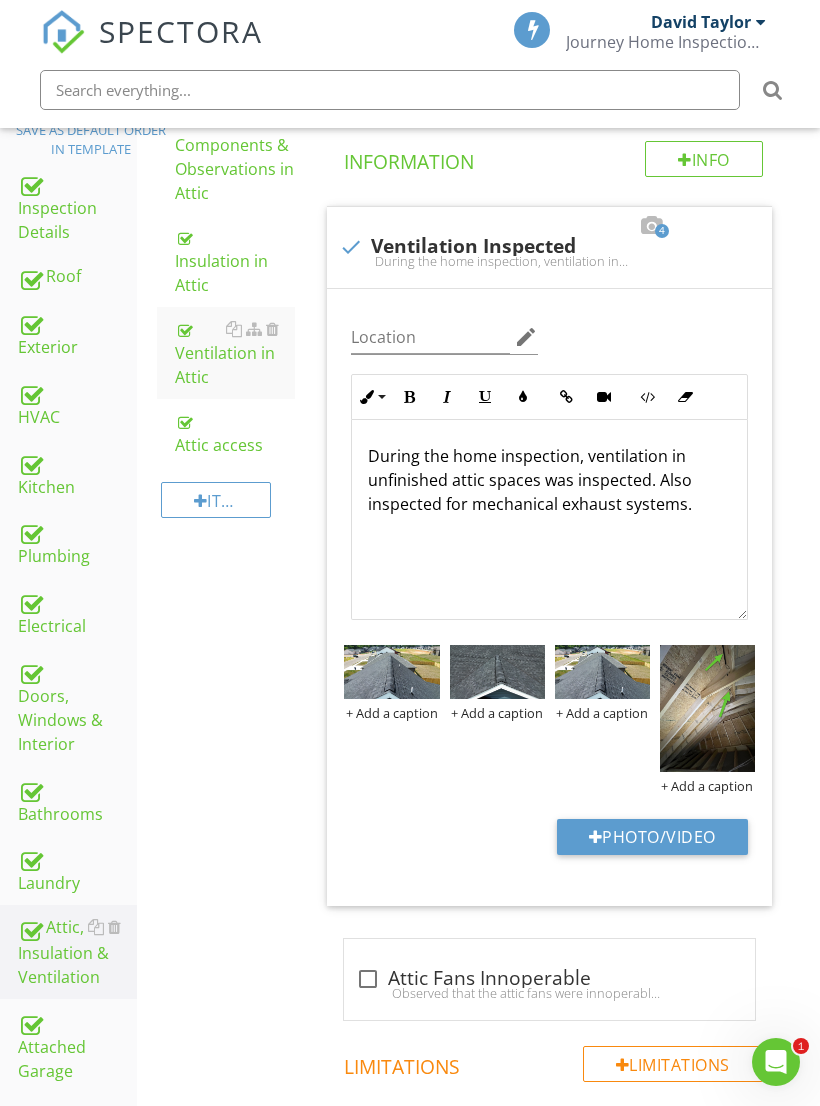 click at bounding box center [602, 671] 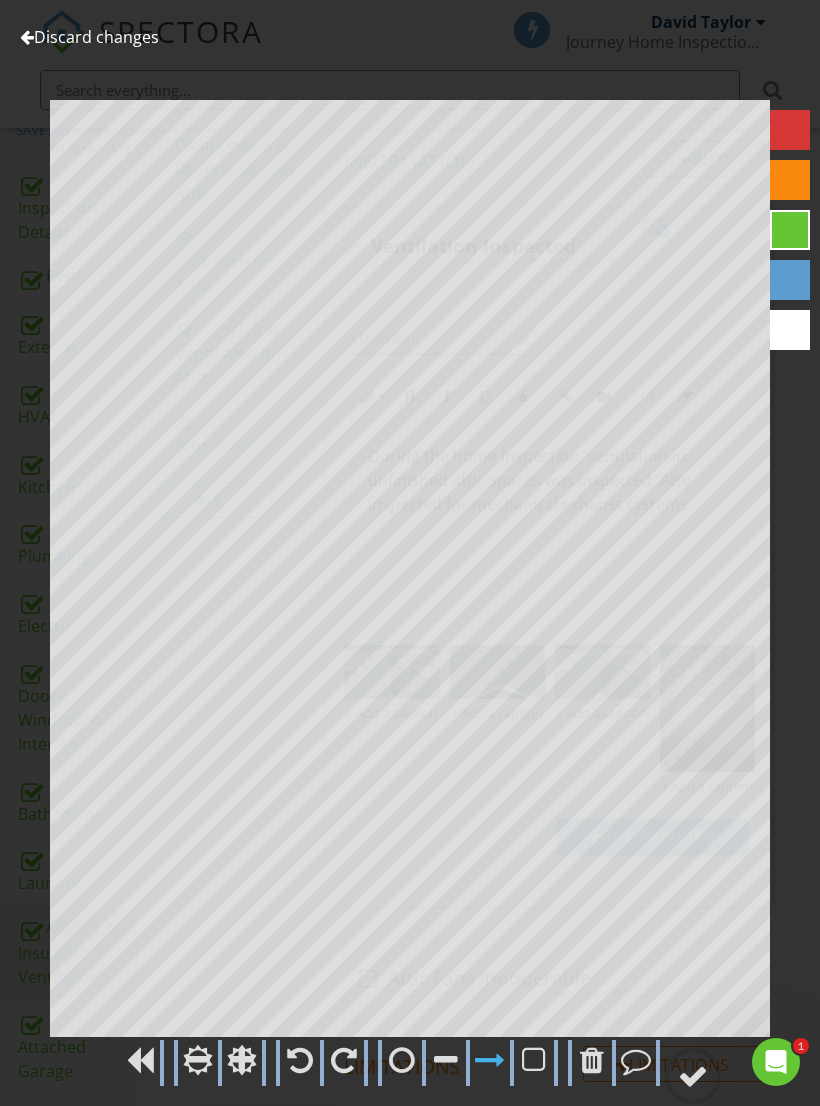 click on "Discard changes" at bounding box center [89, 37] 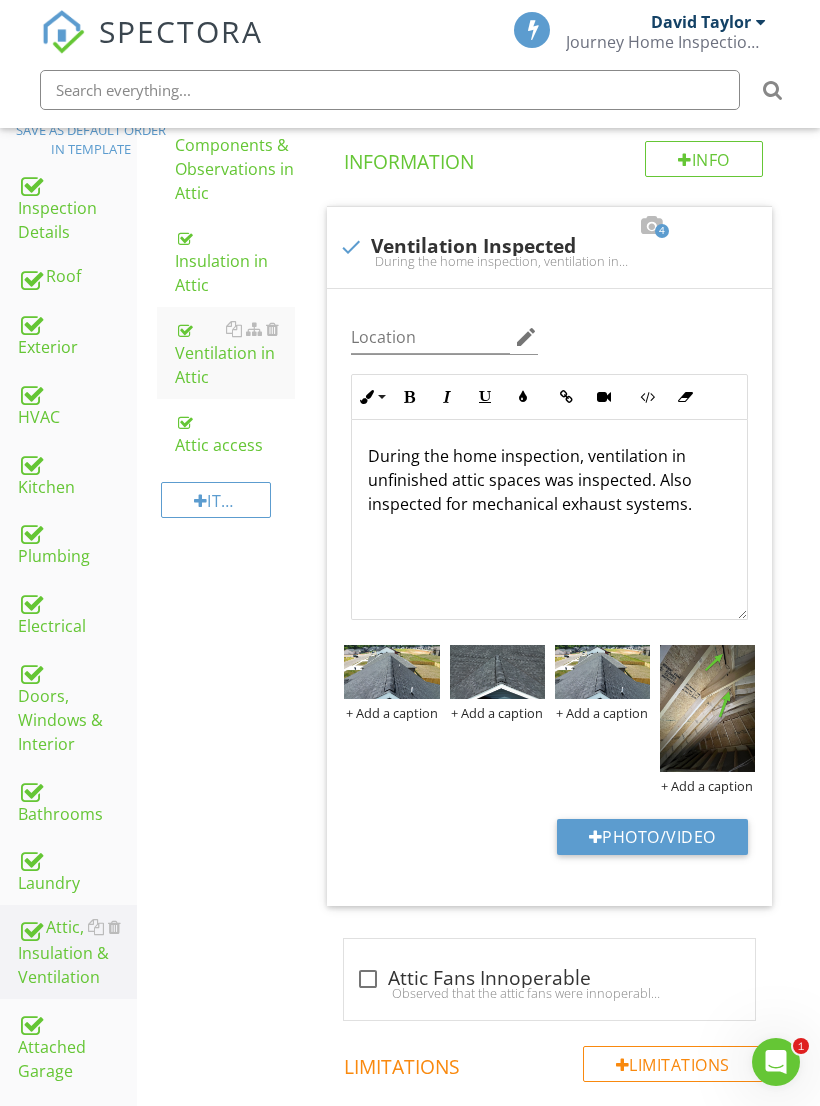 click on "+ Add a caption" at bounding box center [602, 713] 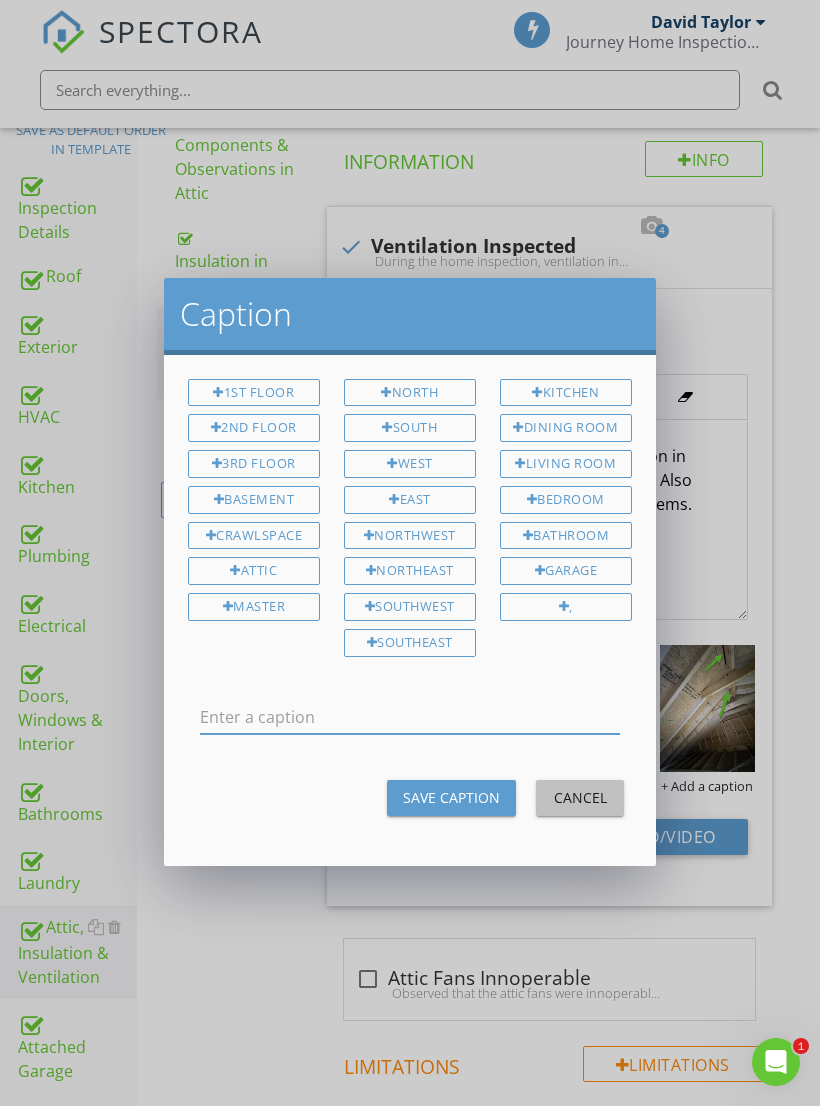 click on "Cancel" at bounding box center (580, 797) 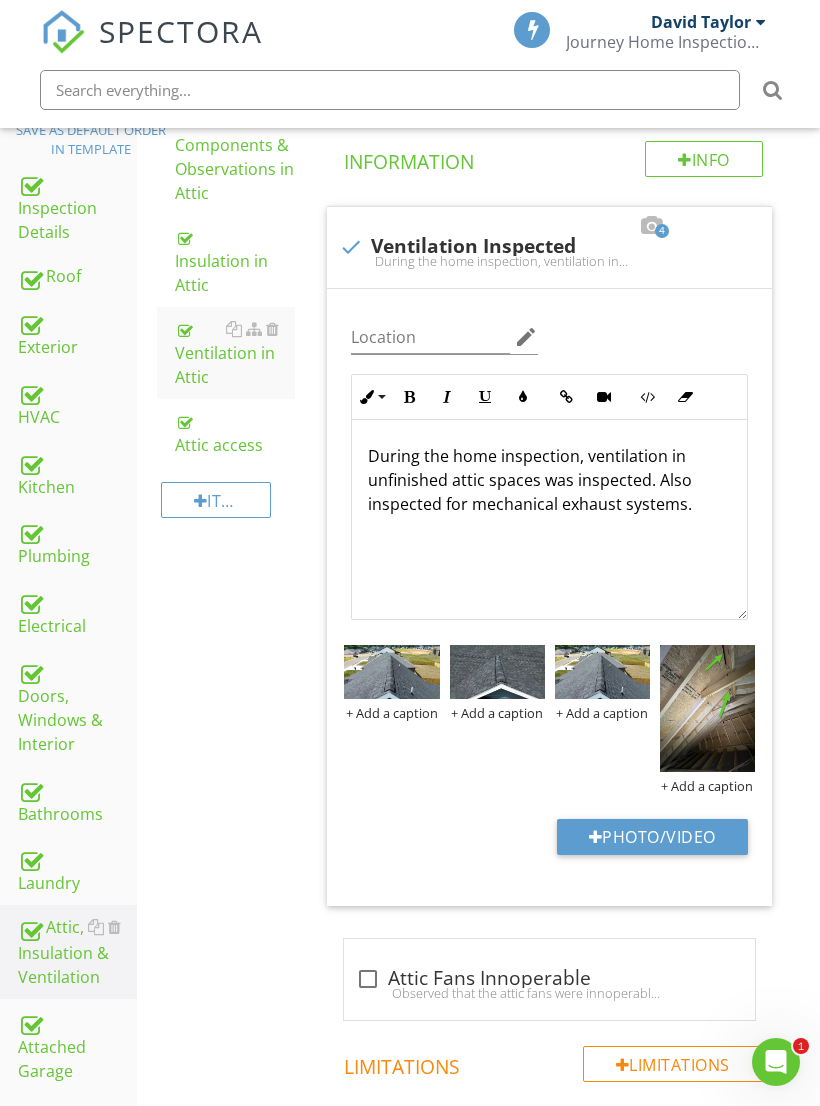 click at bounding box center (602, 671) 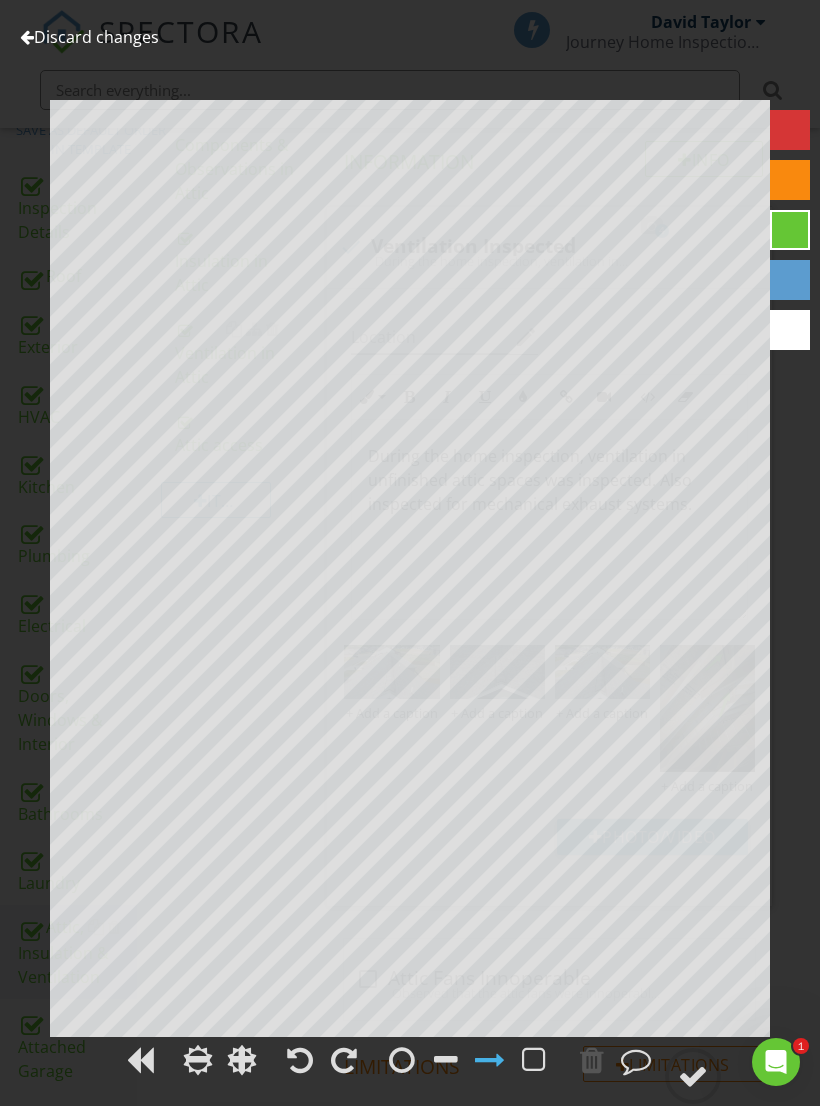 click at bounding box center (790, 230) 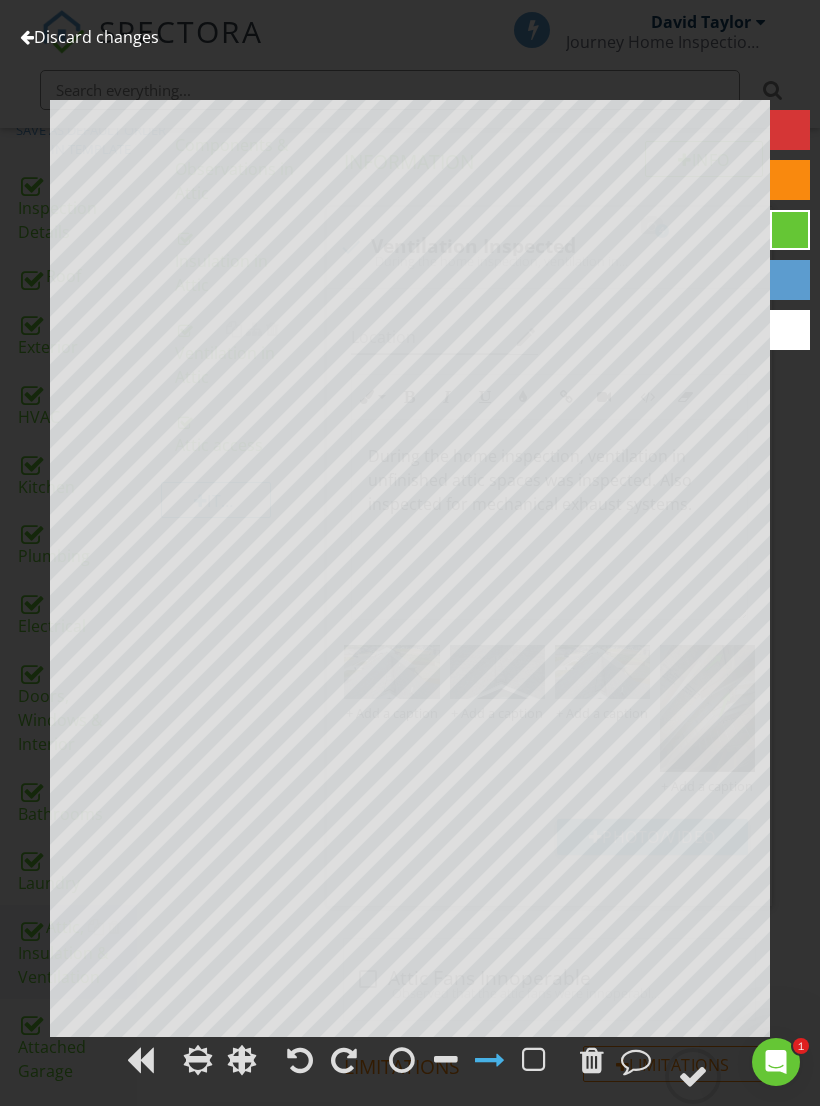 click at bounding box center [592, 1060] 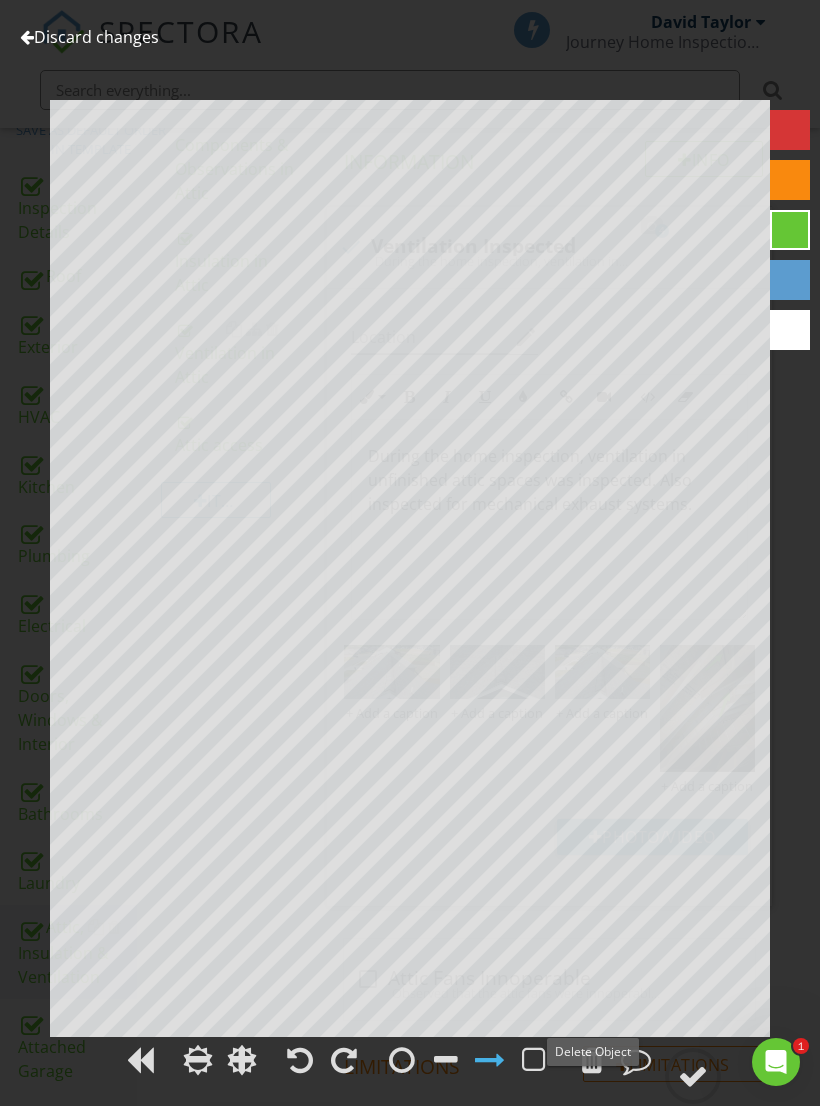 click at bounding box center (592, 1060) 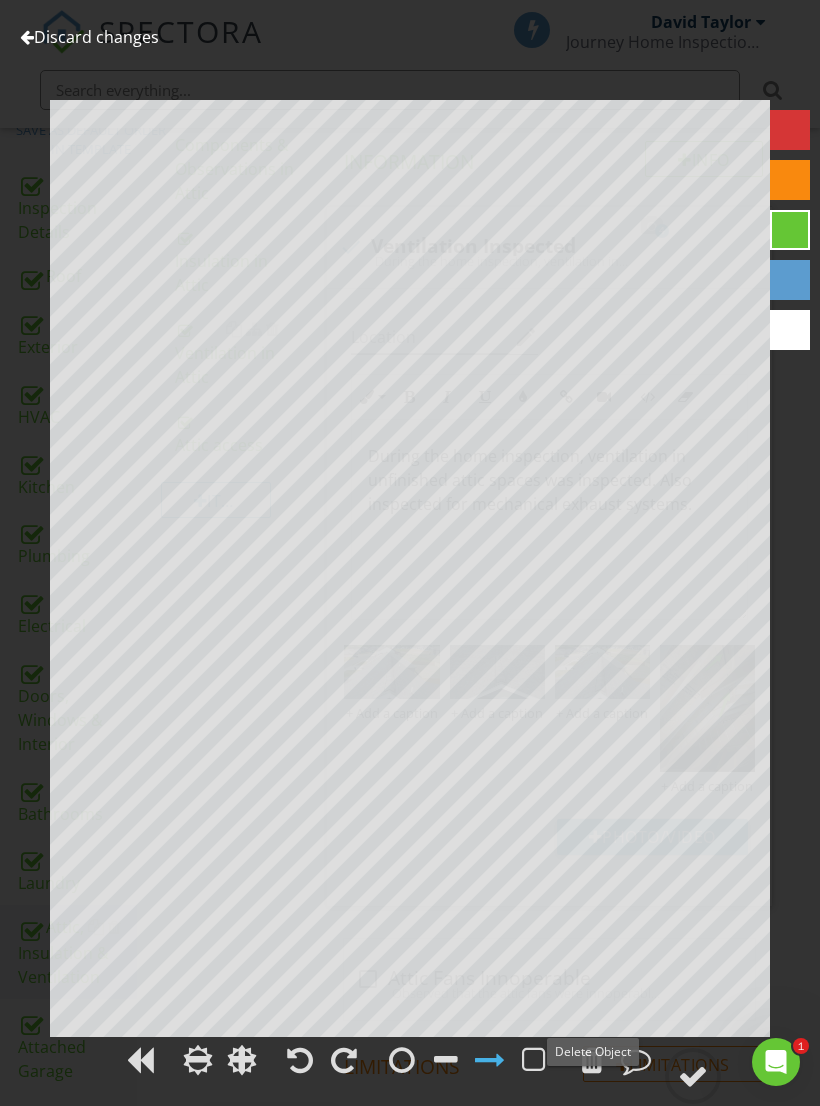 click at bounding box center (693, 1076) 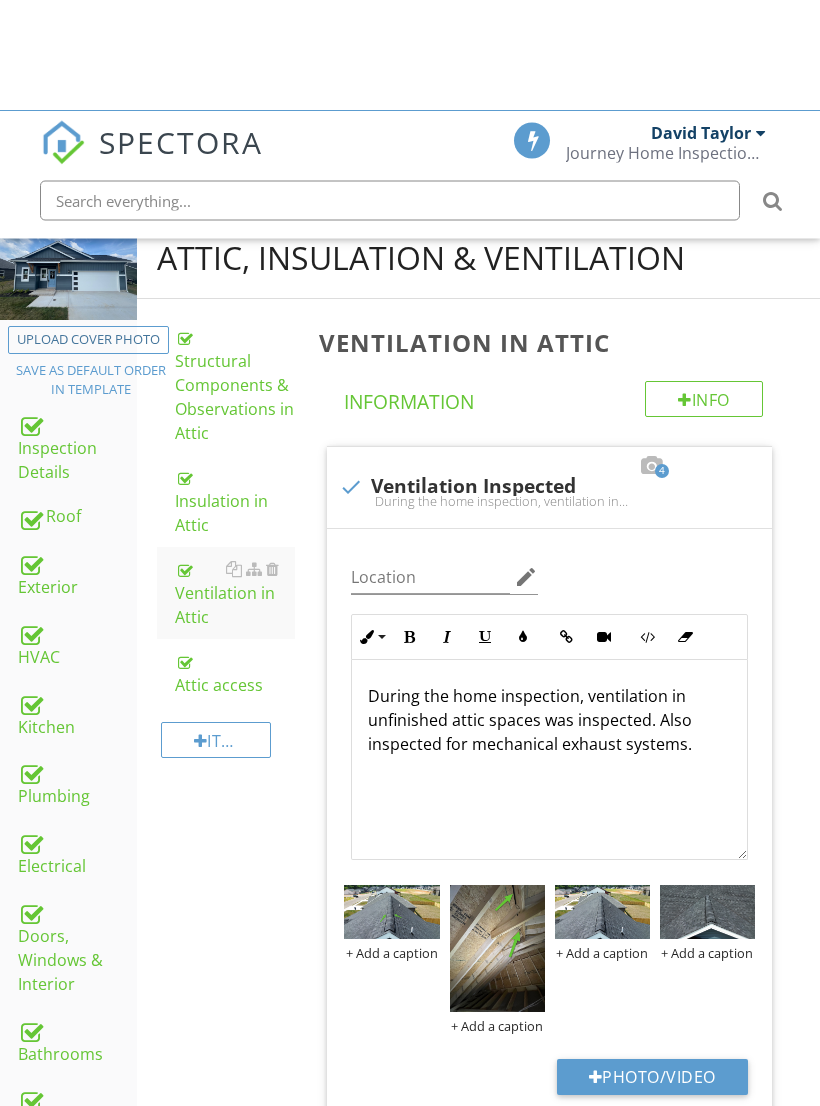 scroll, scrollTop: 0, scrollLeft: 0, axis: both 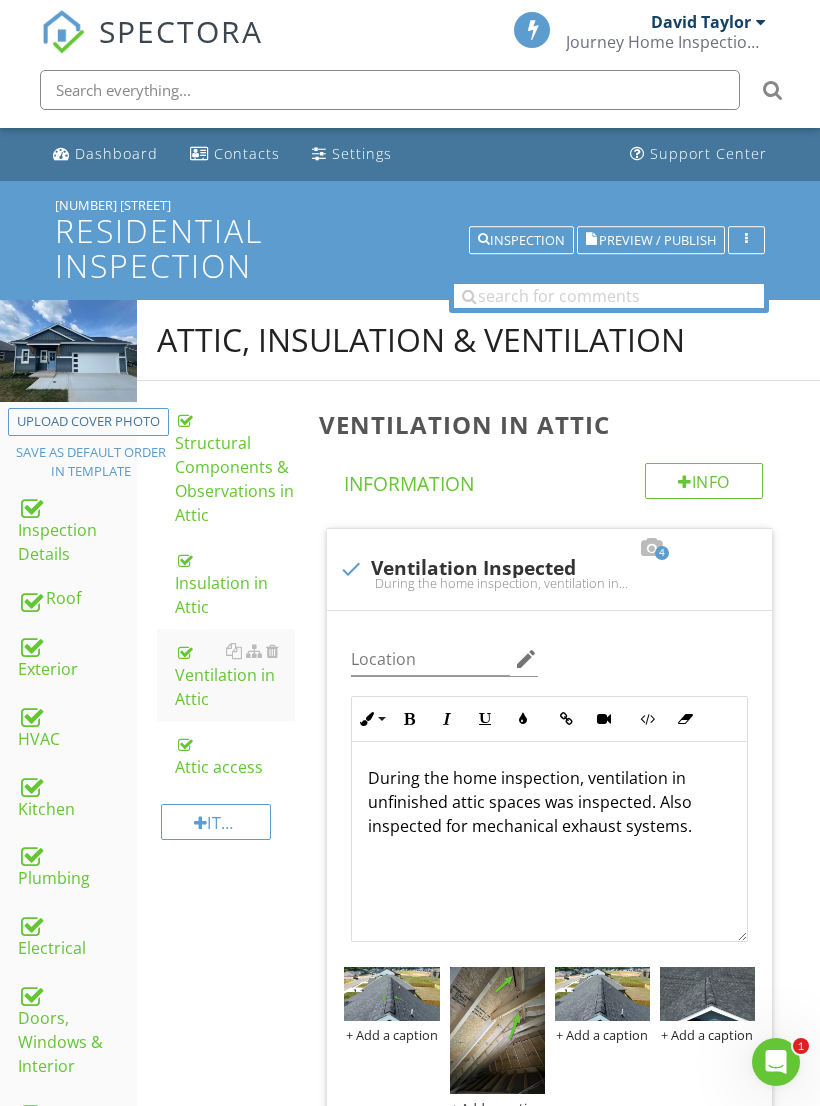 click on "Residential Inspection" at bounding box center [409, 248] 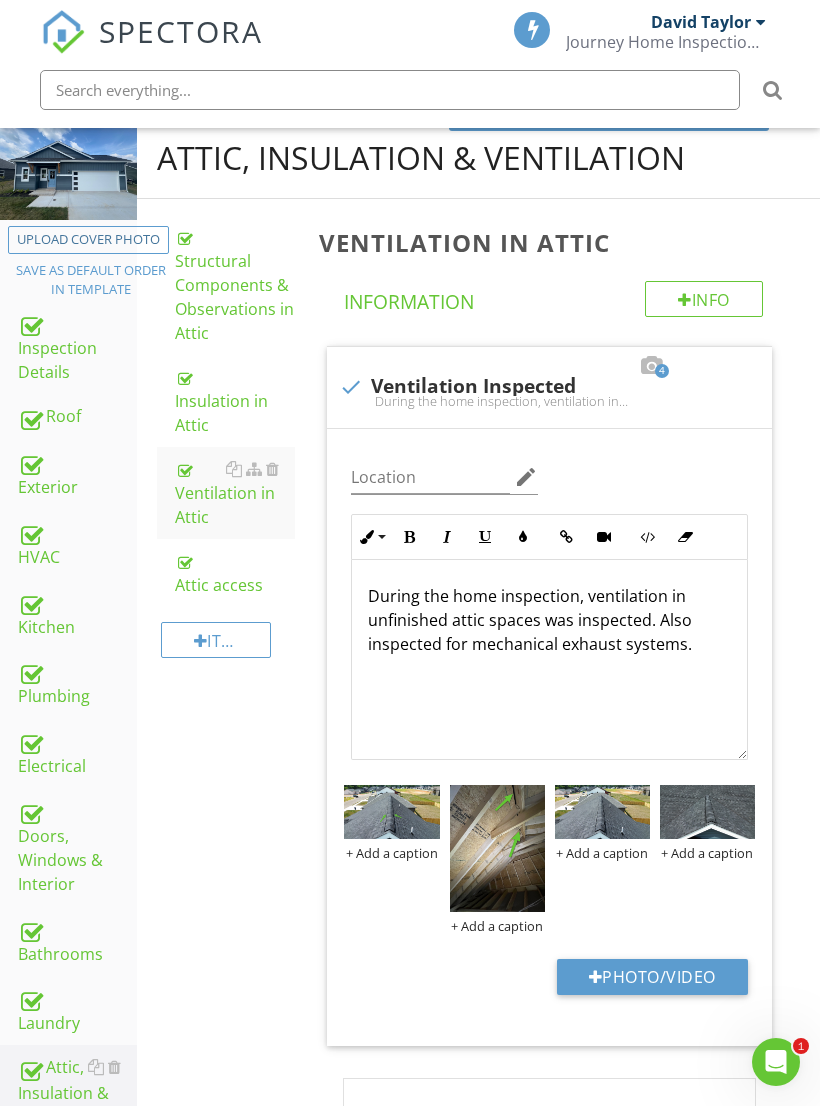 scroll, scrollTop: 208, scrollLeft: 0, axis: vertical 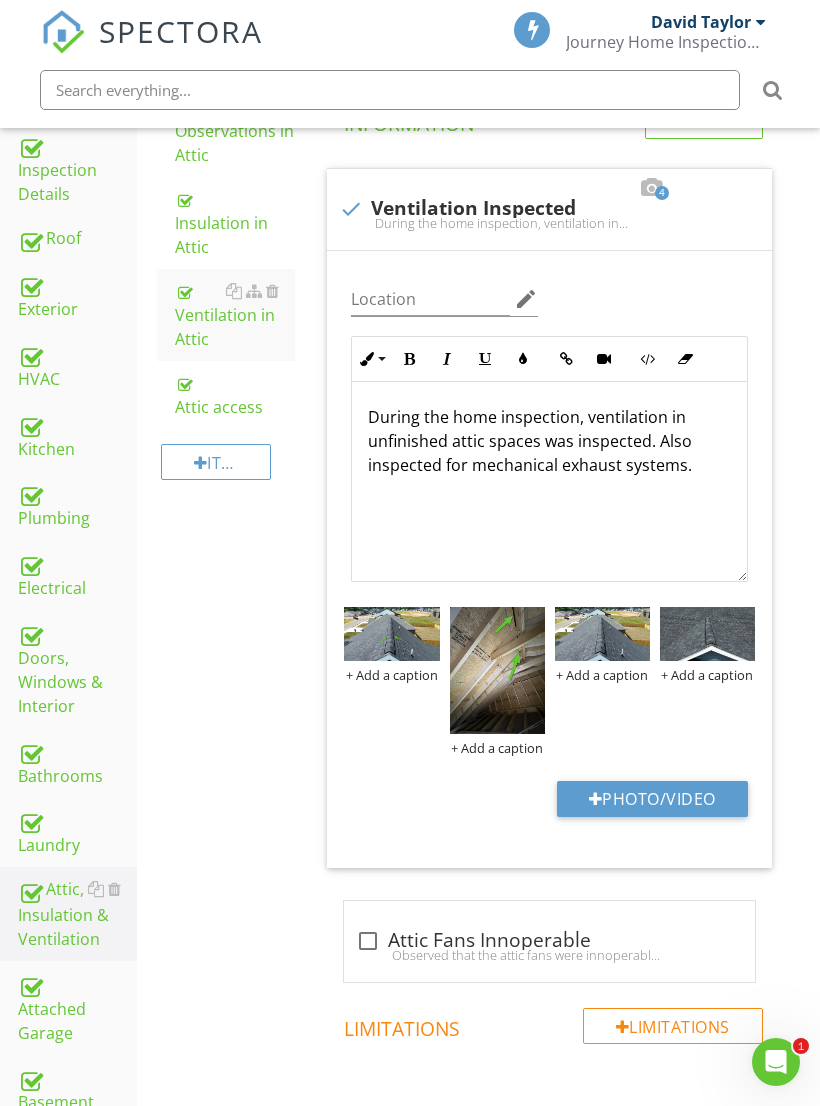 click on "Doors, Windows & Interior" at bounding box center [77, 669] 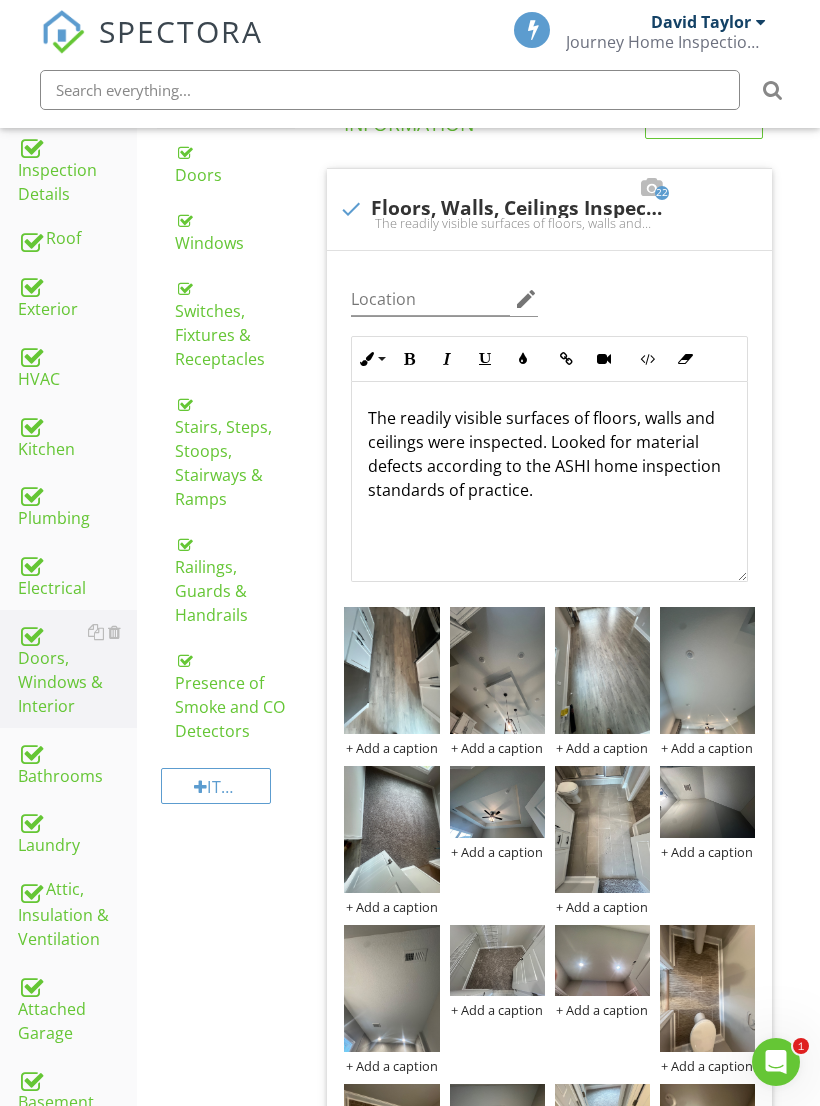 scroll, scrollTop: -1, scrollLeft: 0, axis: vertical 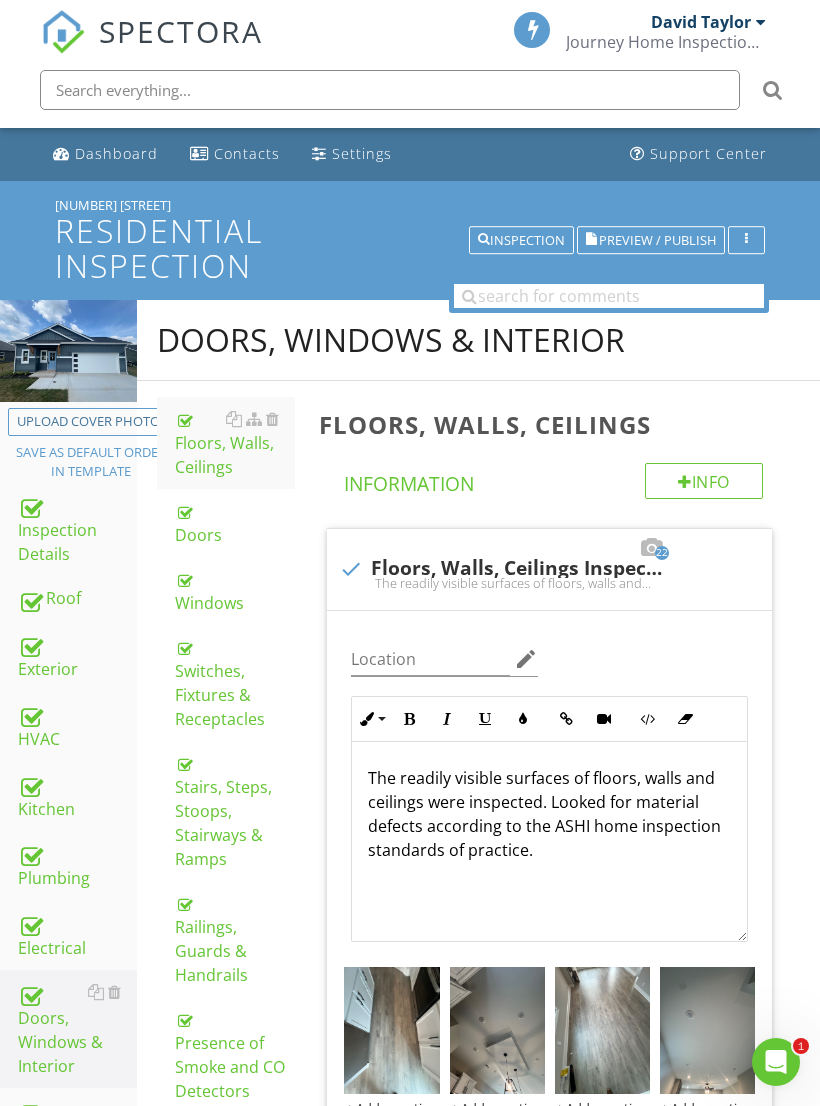 click on "Preview / Publish" at bounding box center (657, 240) 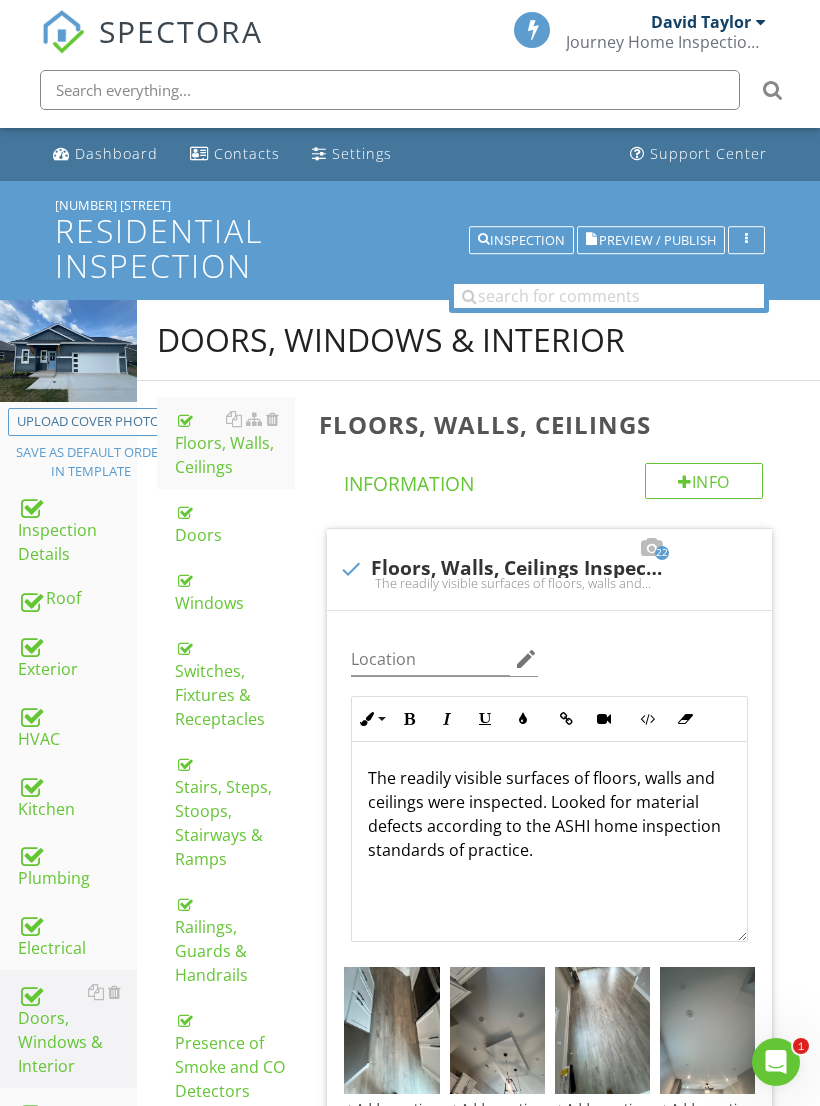 click on "Preview / Publish" at bounding box center (657, 240) 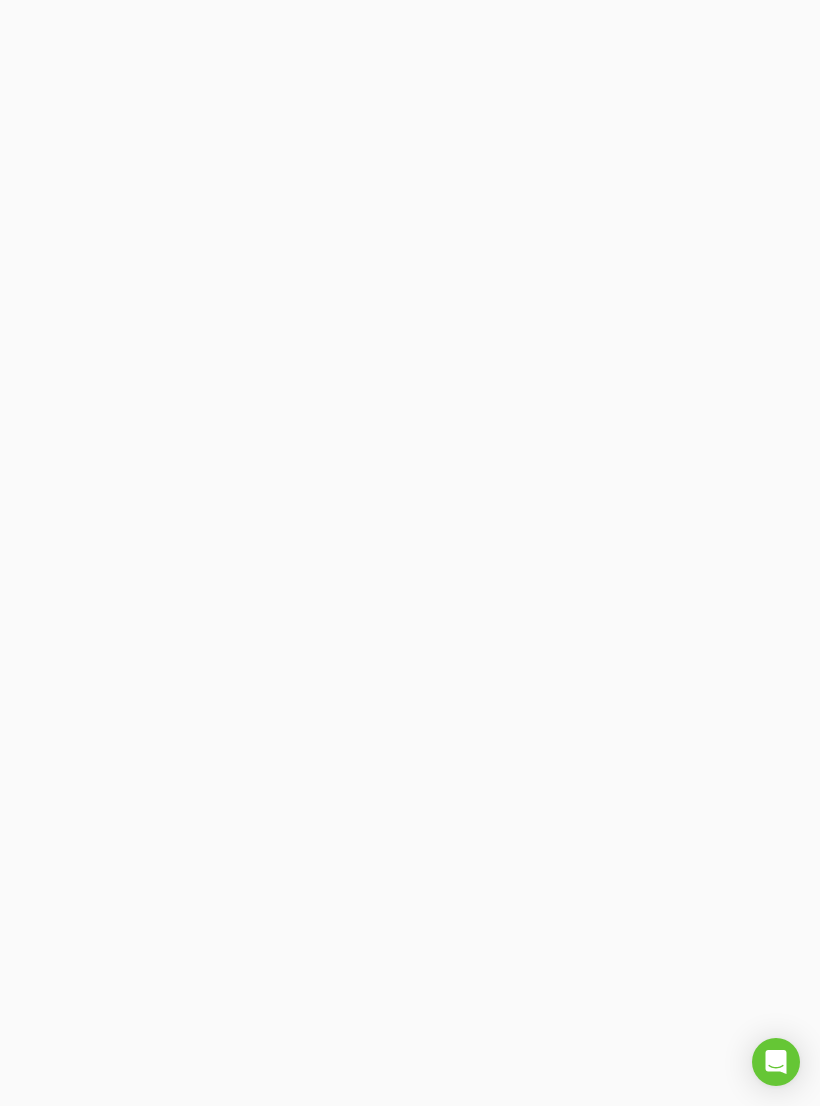 scroll, scrollTop: 0, scrollLeft: 0, axis: both 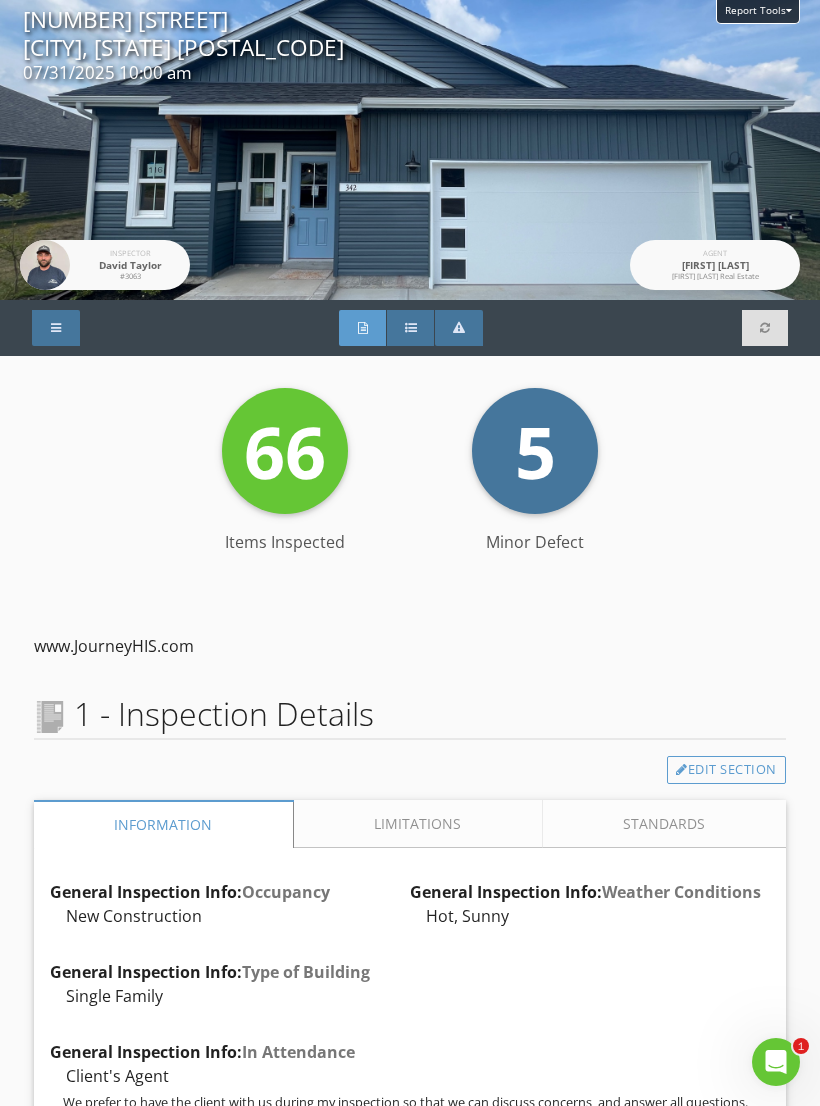 click at bounding box center [411, 328] 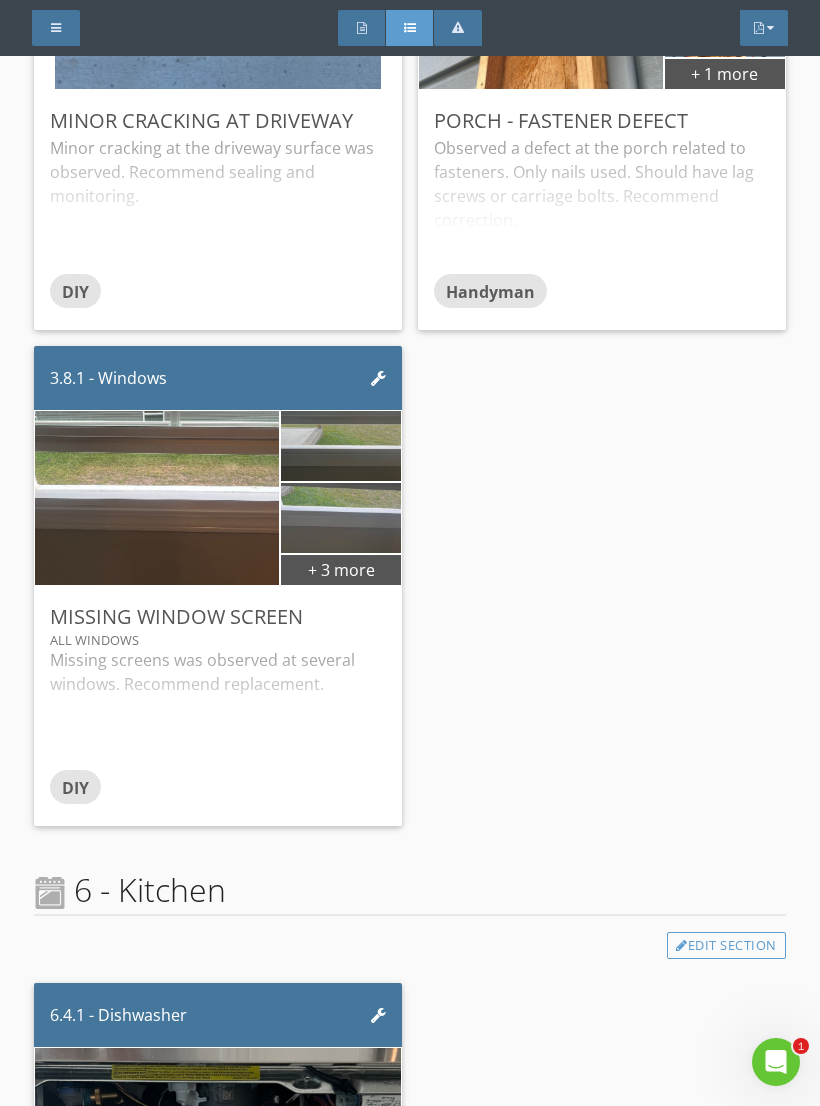 scroll, scrollTop: 1278, scrollLeft: 0, axis: vertical 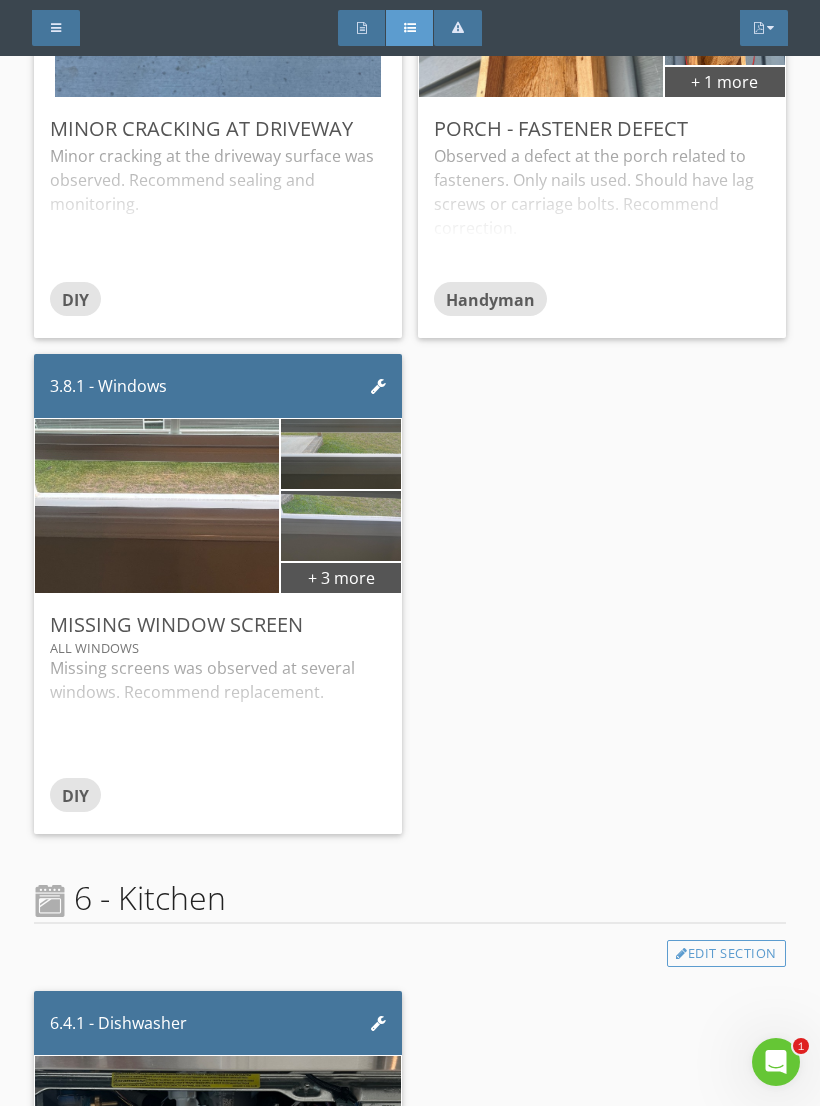 click on "3.8.1 - Windows" at bounding box center [108, 386] 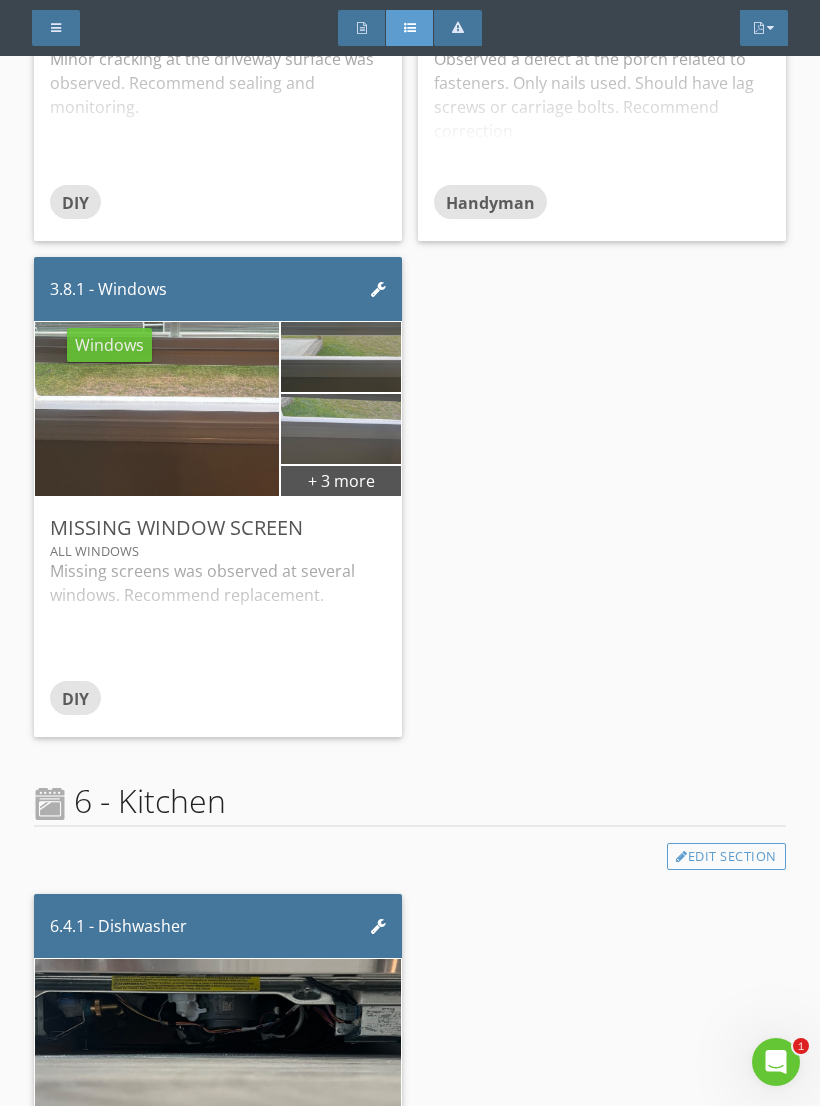 scroll, scrollTop: 1366, scrollLeft: 0, axis: vertical 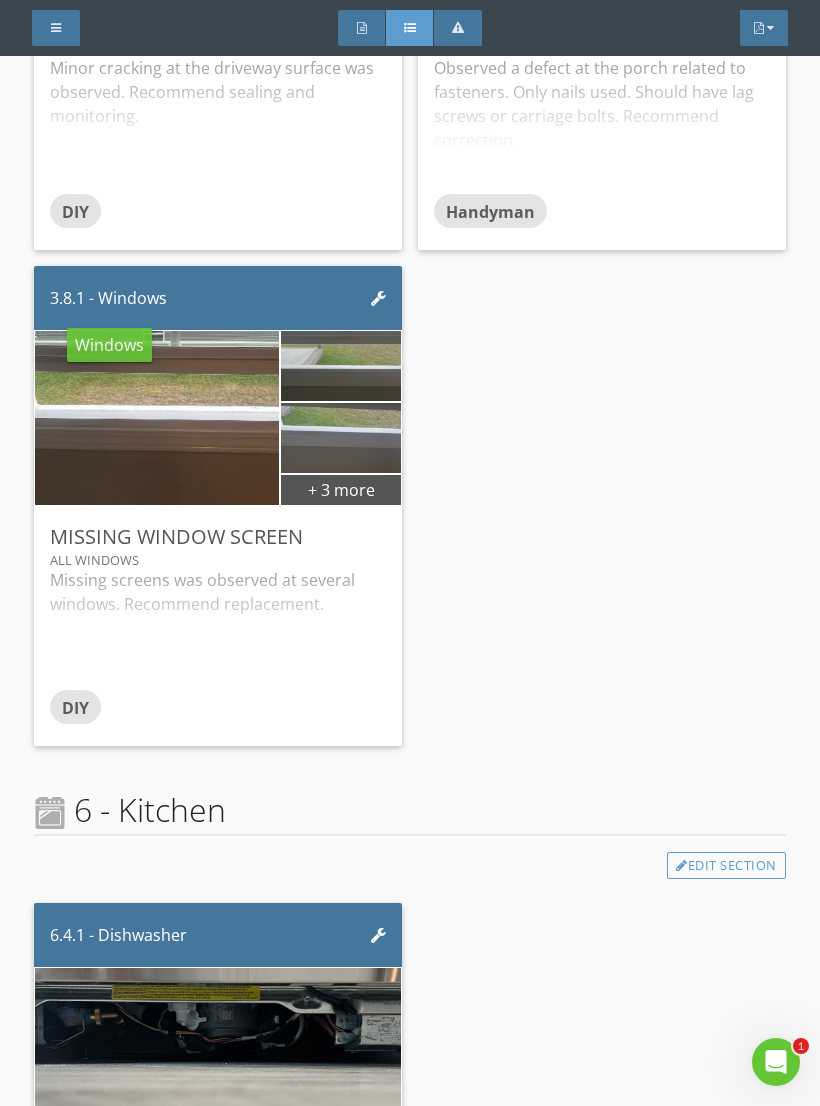 click on "Edit" at bounding box center (0, 0) 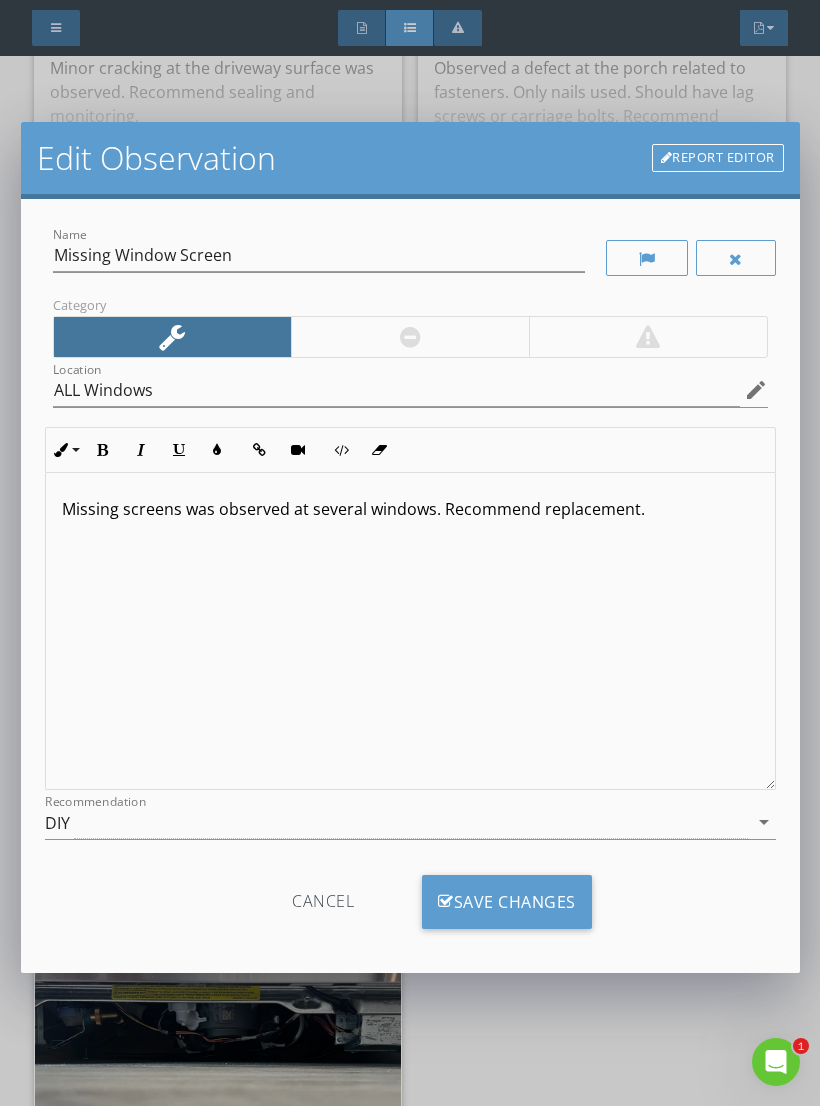 click at bounding box center (736, 259) 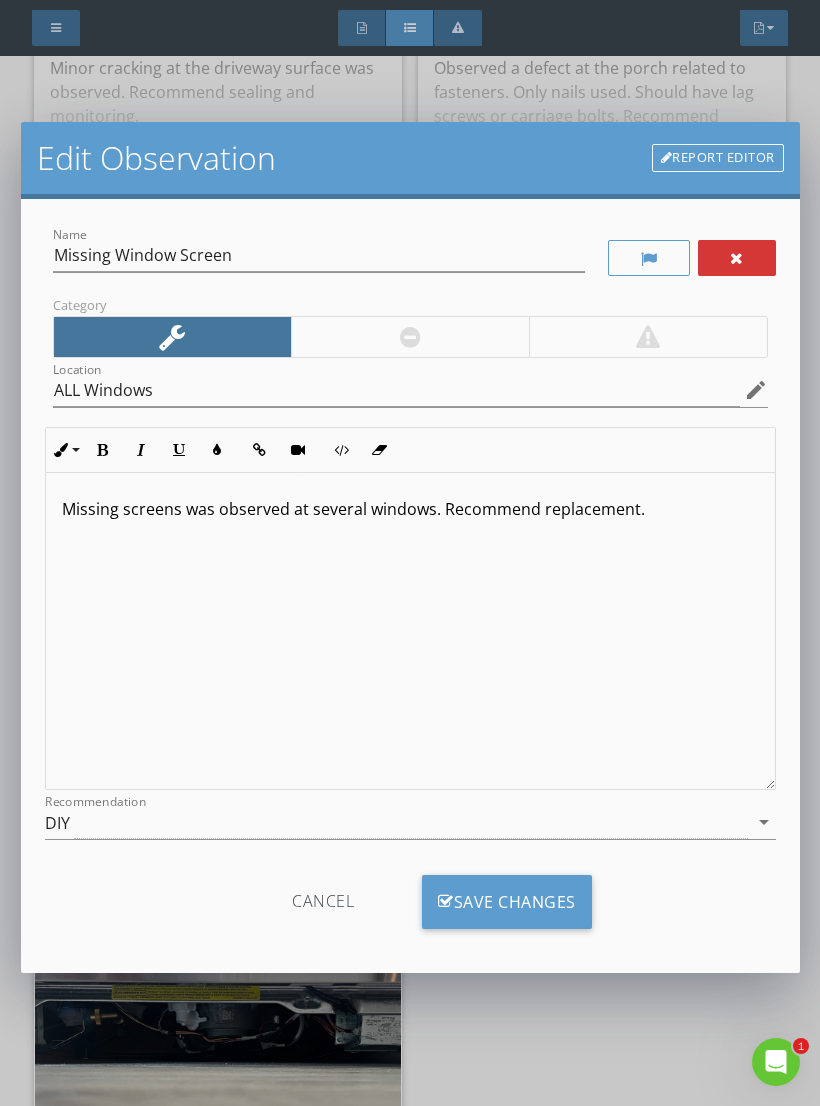 click on "Save Changes" at bounding box center [507, 902] 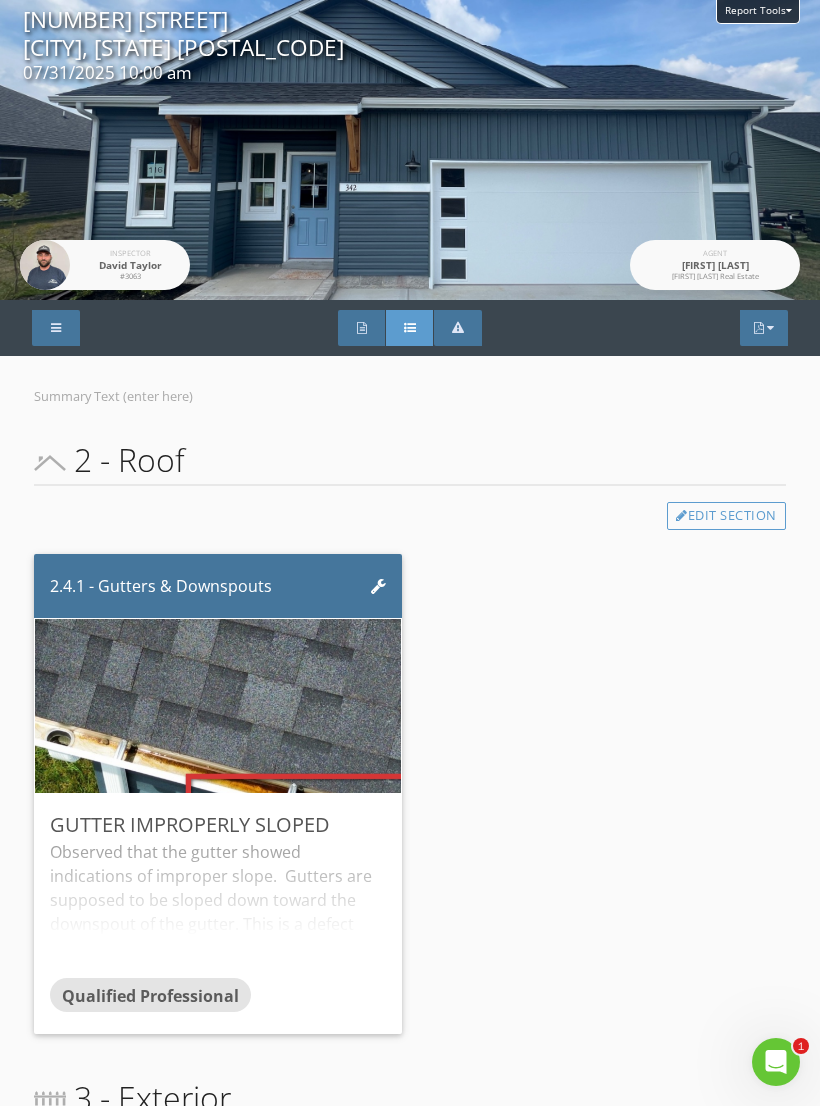 scroll, scrollTop: 0, scrollLeft: 0, axis: both 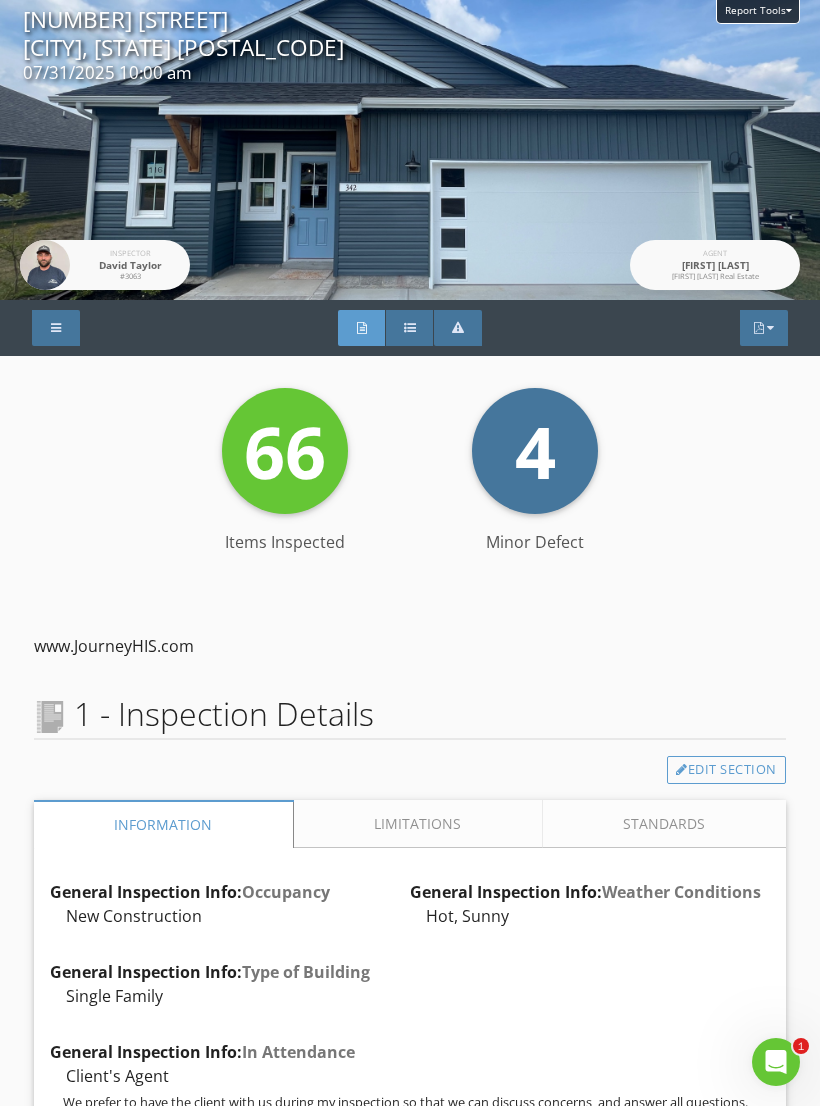 click at bounding box center (56, 328) 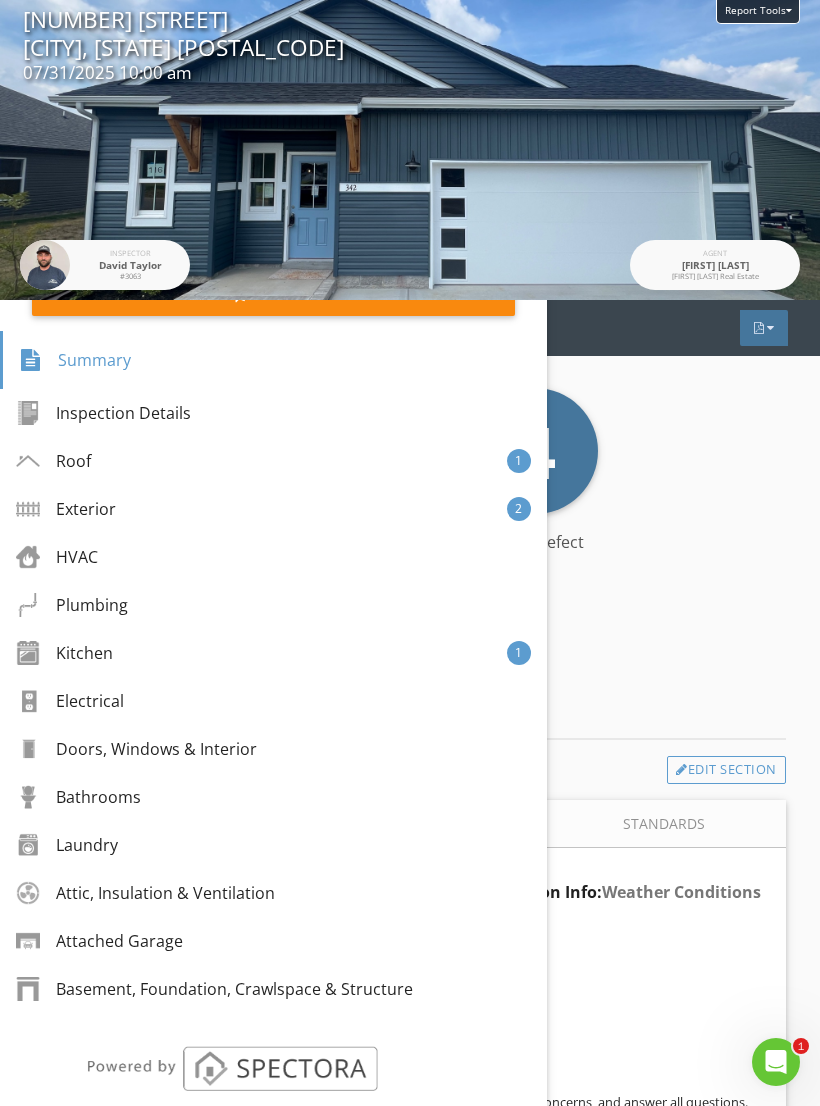 click on "Attic, Insulation & Ventilation" at bounding box center [145, 893] 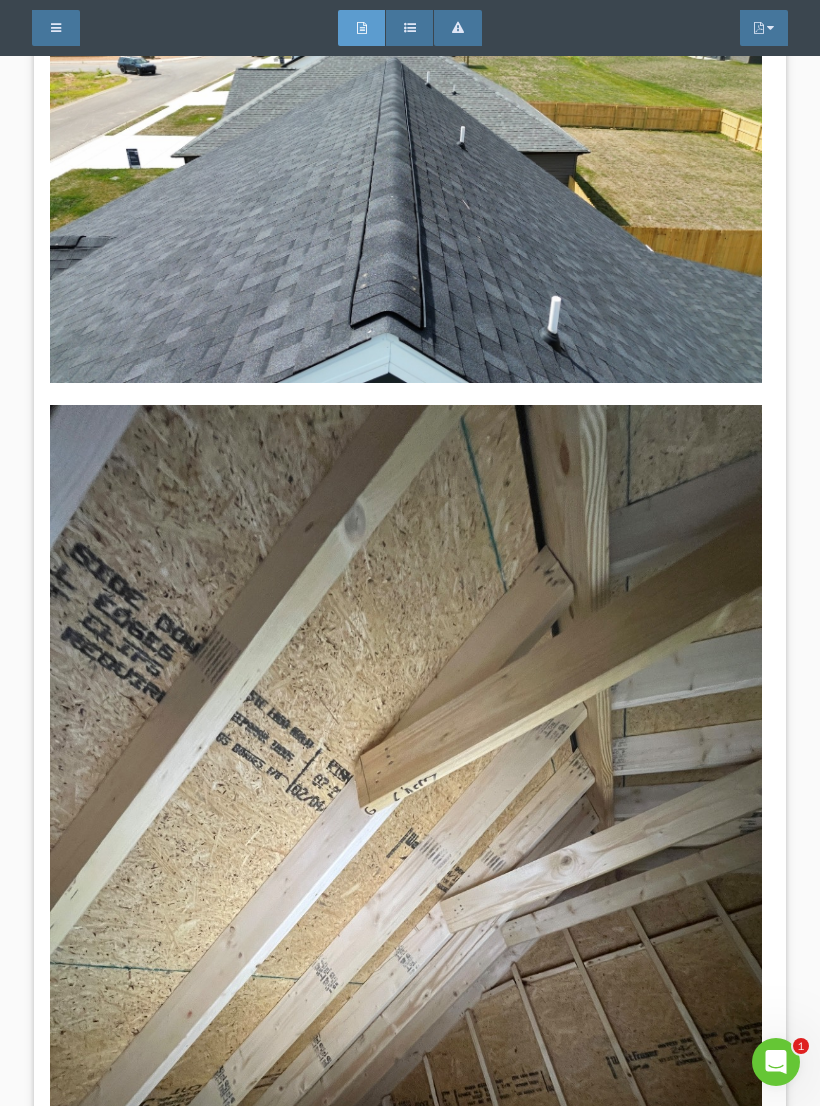 scroll, scrollTop: 226862, scrollLeft: 0, axis: vertical 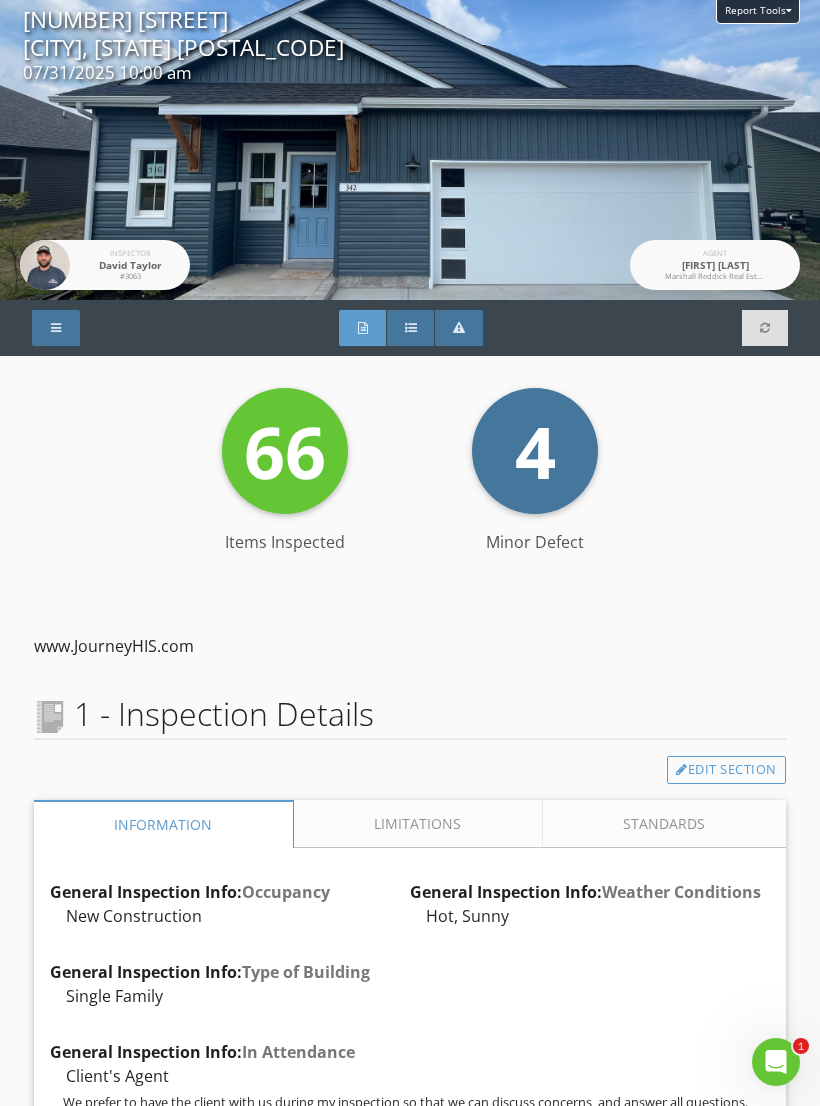 click on "66   Items Inspected   4   Minor Defect               Items Inspected   Minor Defect             www.JourneyHIS.com
1 -
Inspection Details
Edit Section
Information
Limitations
Standards
General Inspection Info:
Occupancy
New Construction
Edit
General Inspection Info:
Weather Conditions
Hot, Sunny
Edit
General Inspection Info:
Type of Building
Single Family
Edit
General Inspection Info:
In Attendance
Client's Agent
We prefer to have the client with us during my inspection so that we can discuss concerns, and answer all questions.
Edit
Your Job As a Homeowner:
What Really Matters in a Home Inspection
Edit" at bounding box center (410, 124526) 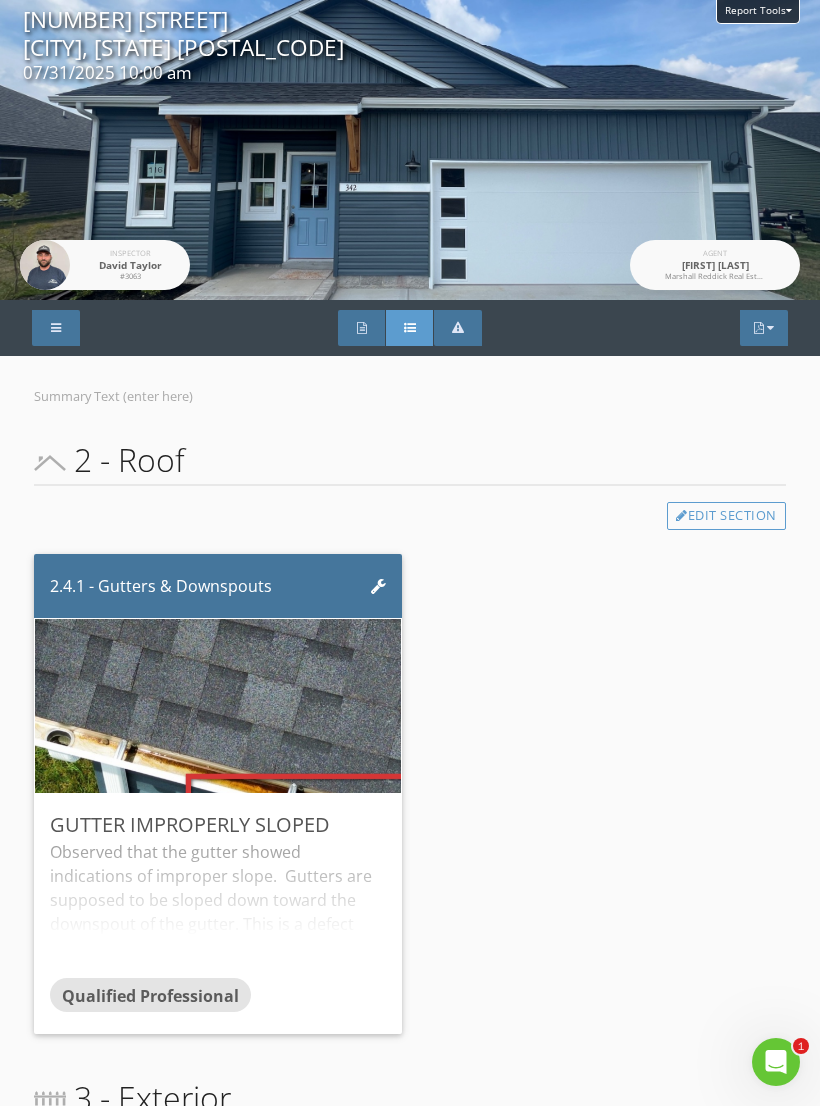 scroll, scrollTop: 0, scrollLeft: 0, axis: both 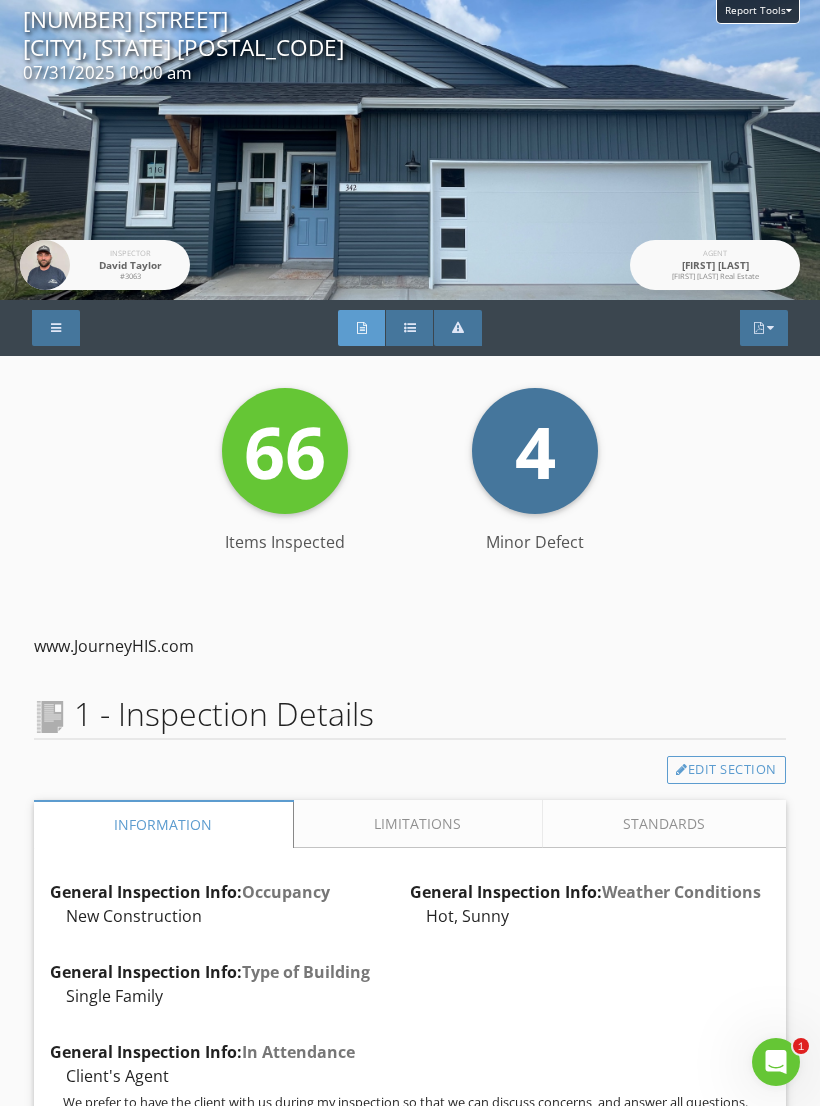 click at bounding box center [56, 328] 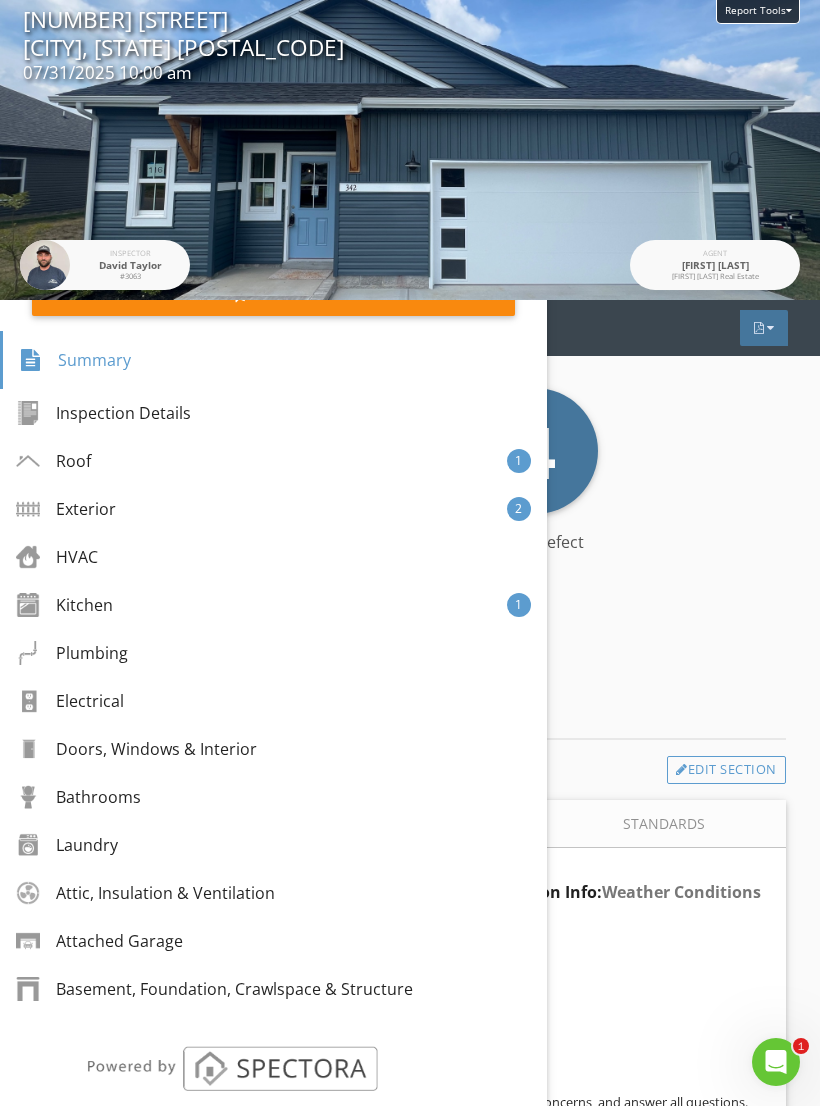 click on "66   Items Inspected   4   Minor Defect" at bounding box center [410, 479] 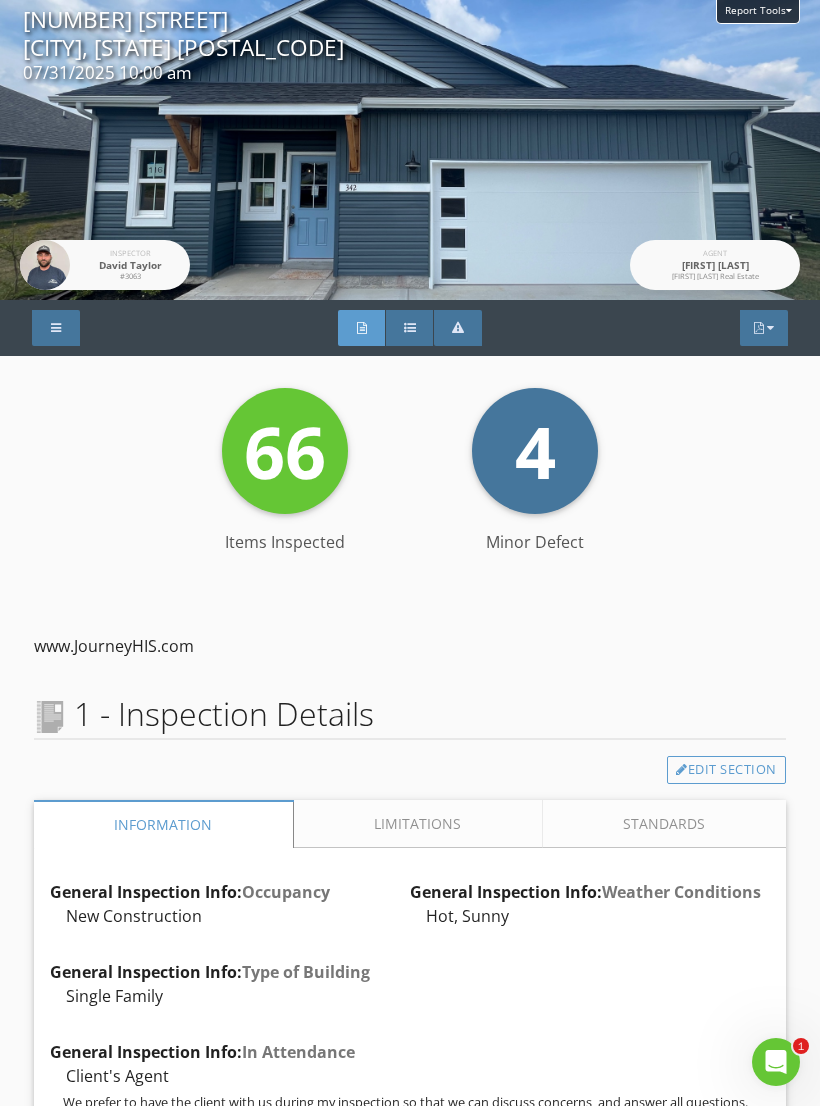 scroll, scrollTop: 0, scrollLeft: 0, axis: both 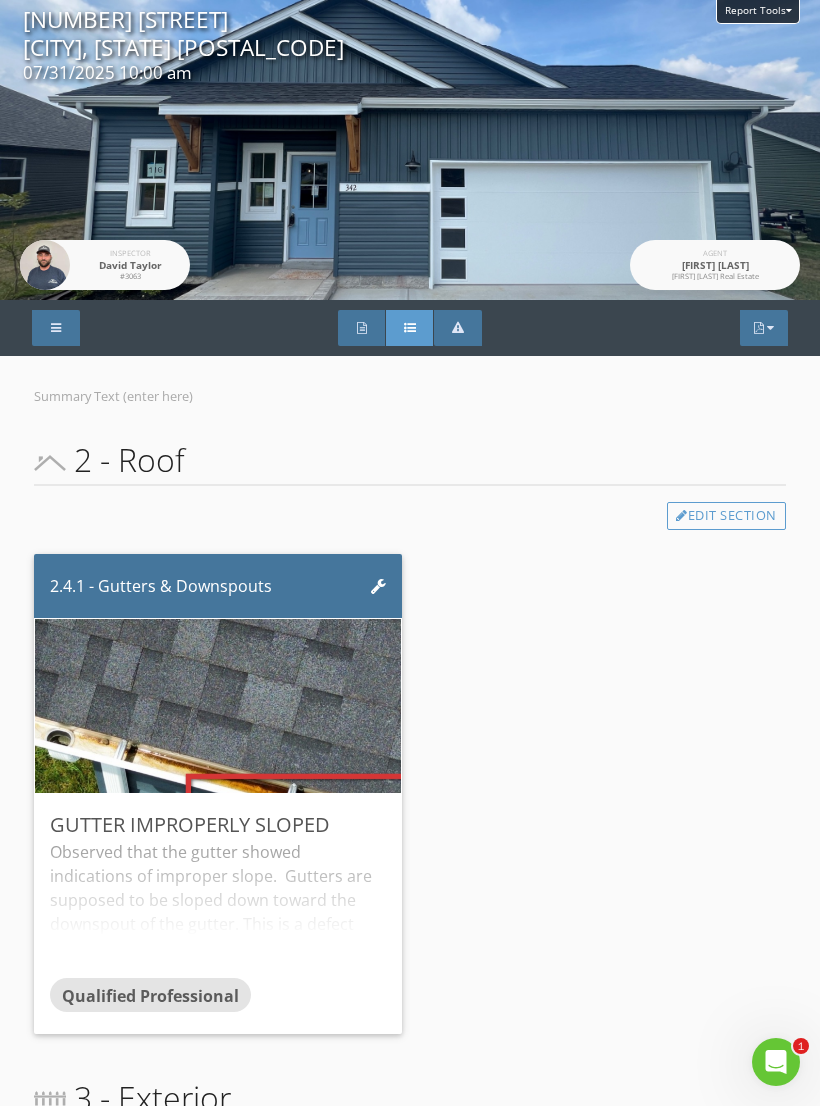 click at bounding box center [458, 328] 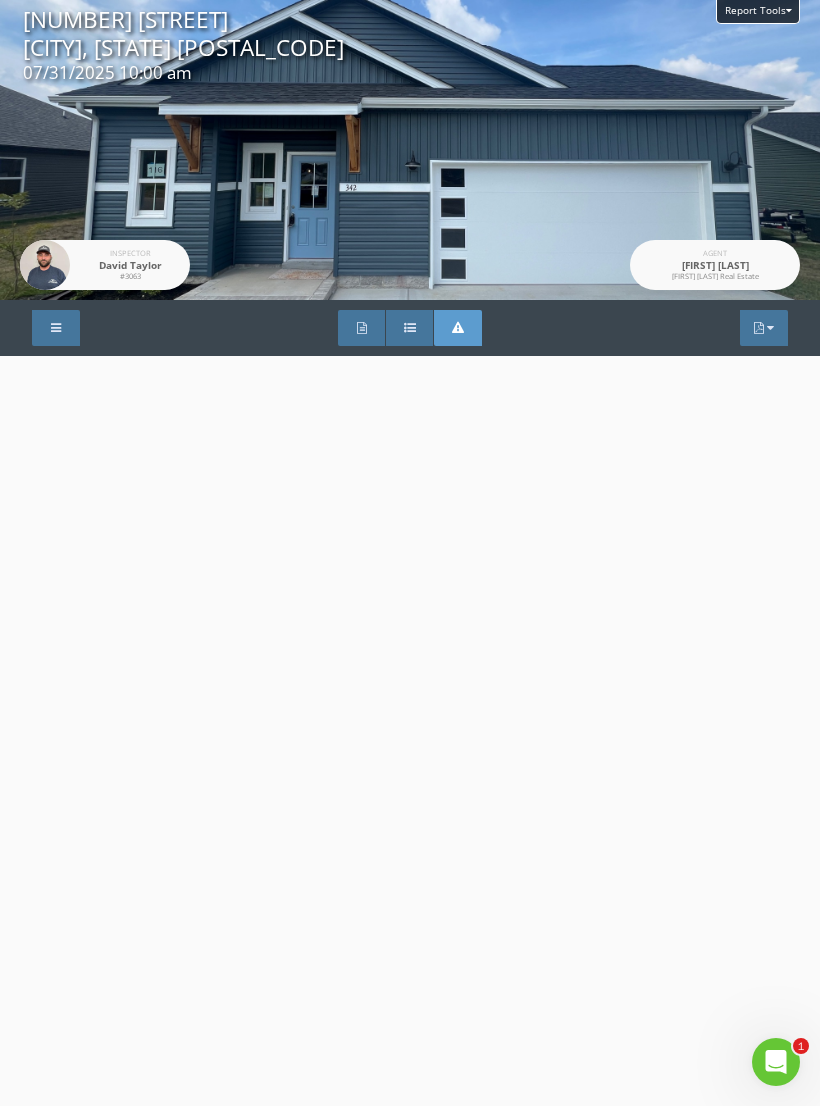click on "Full Report     Summary         PDF" at bounding box center (410, 328) 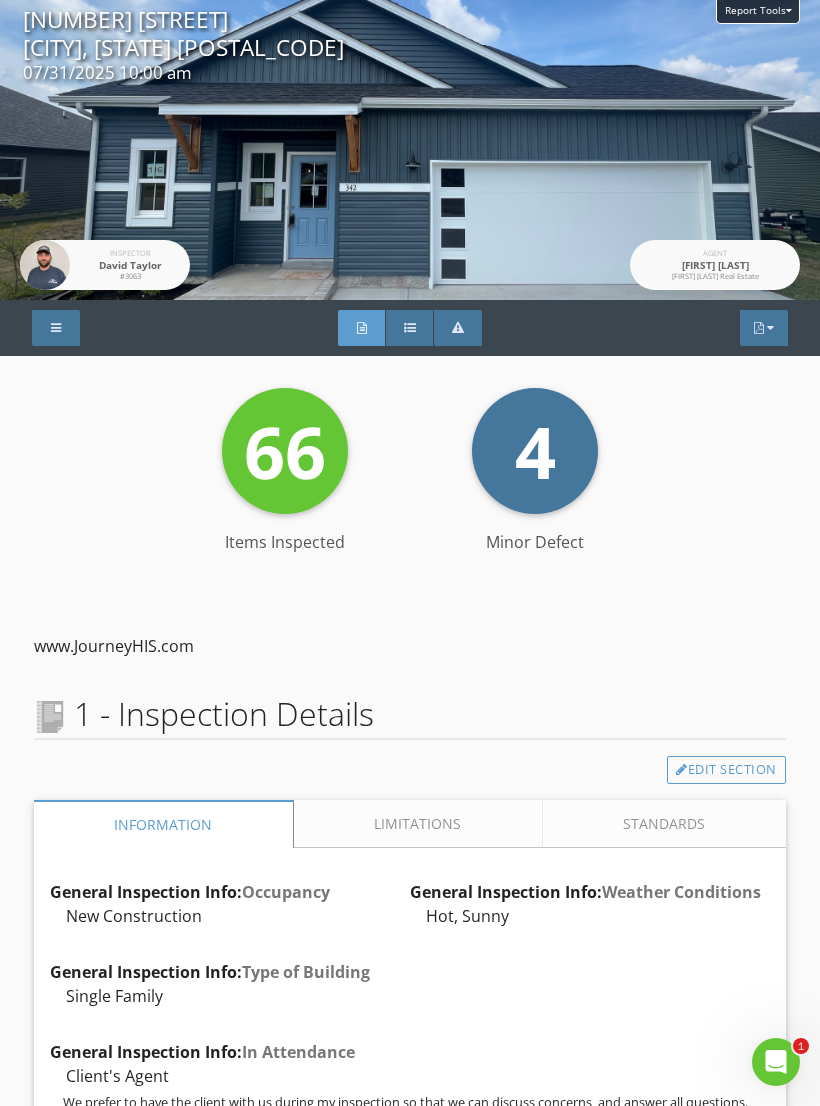 scroll, scrollTop: 0, scrollLeft: 0, axis: both 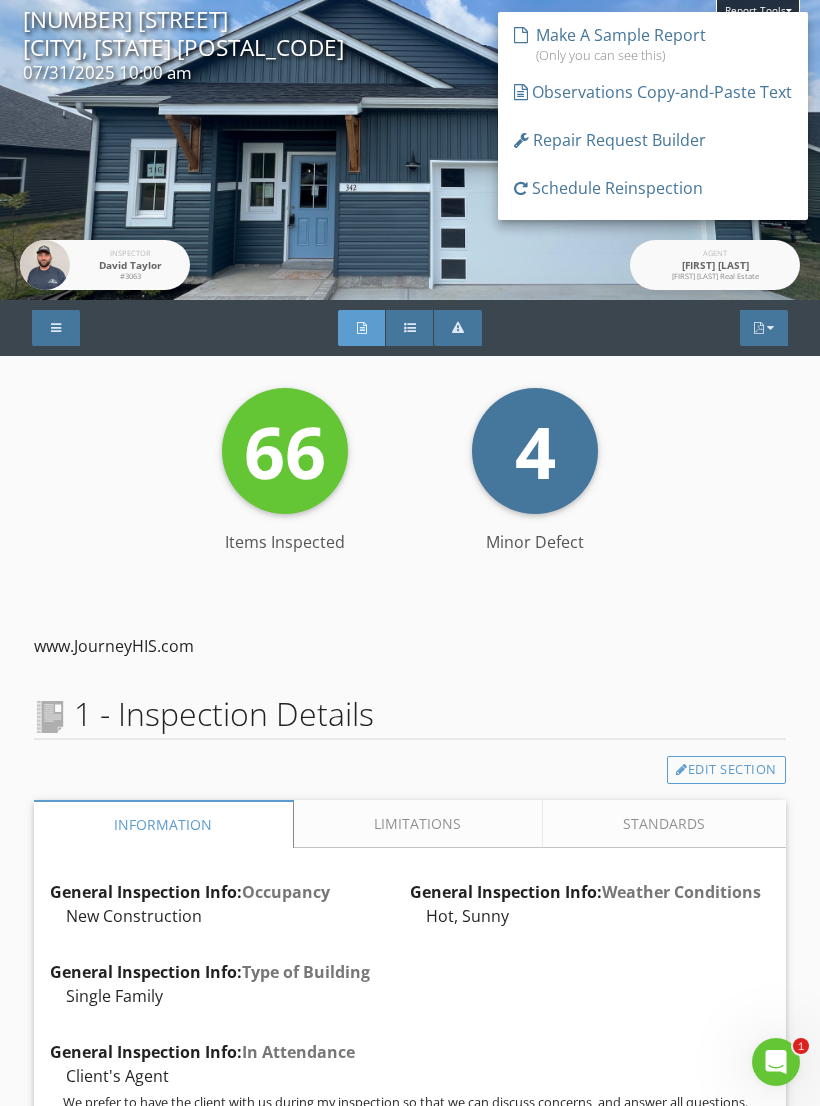 click on "66   Items Inspected   4   Minor Defect" at bounding box center [410, 479] 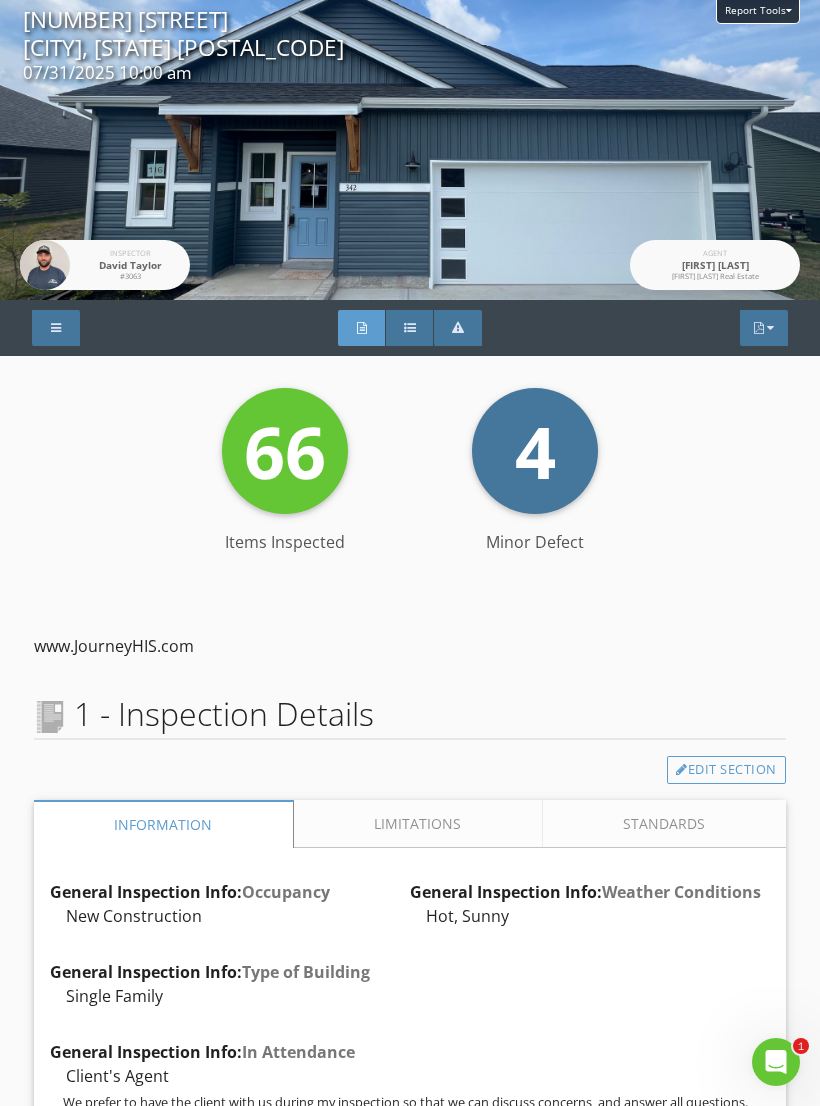 click at bounding box center (56, 328) 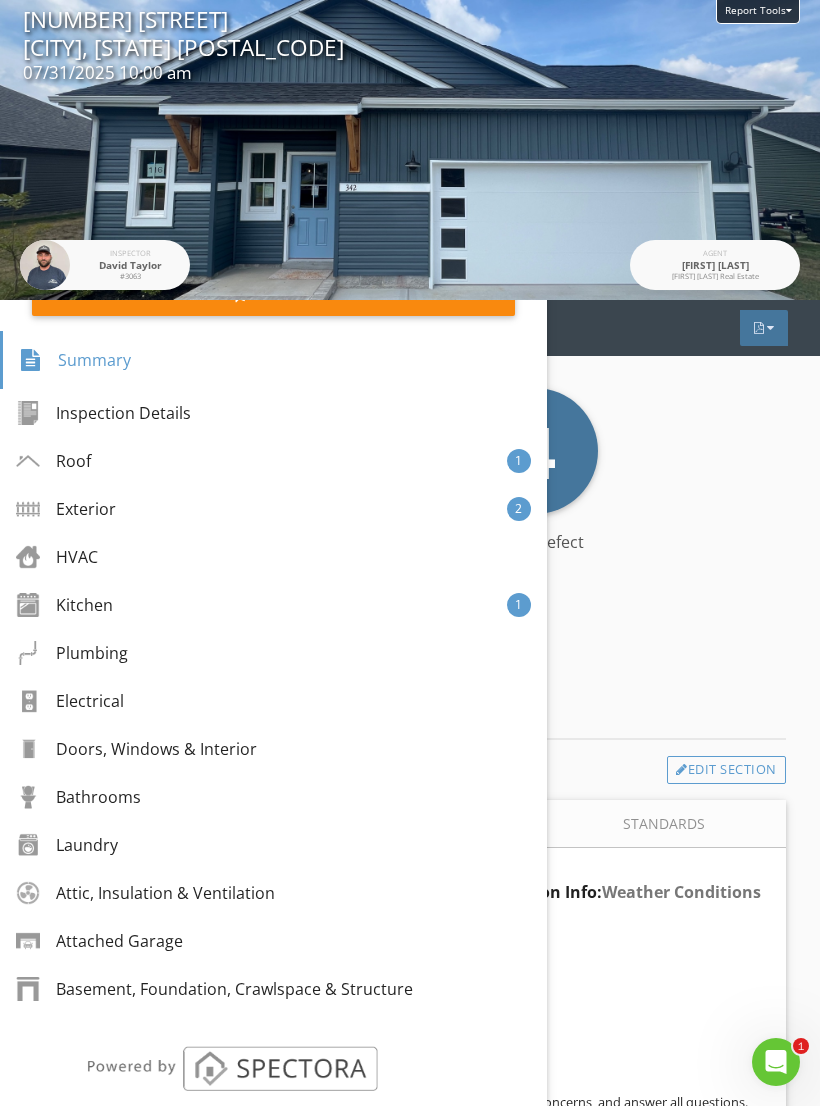 click on "66   Items Inspected   4   Minor Defect               Items Inspected   Minor Defect" at bounding box center [410, 495] 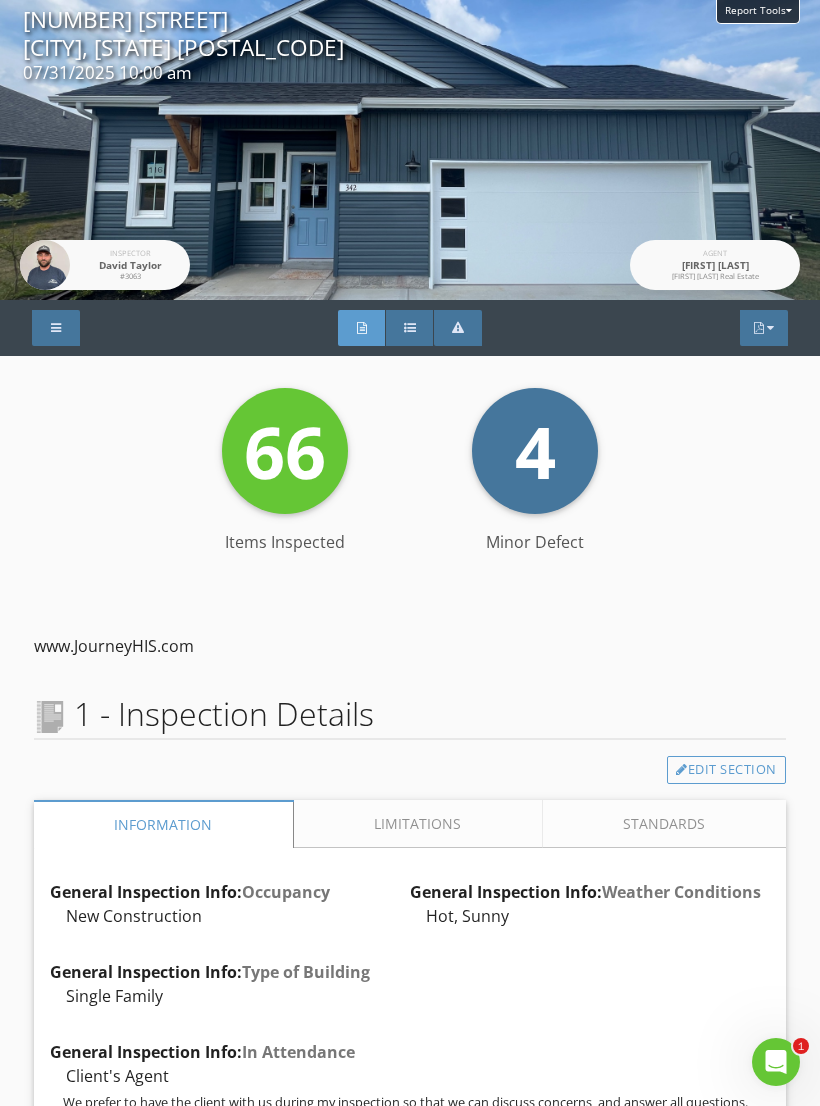 scroll, scrollTop: 0, scrollLeft: 0, axis: both 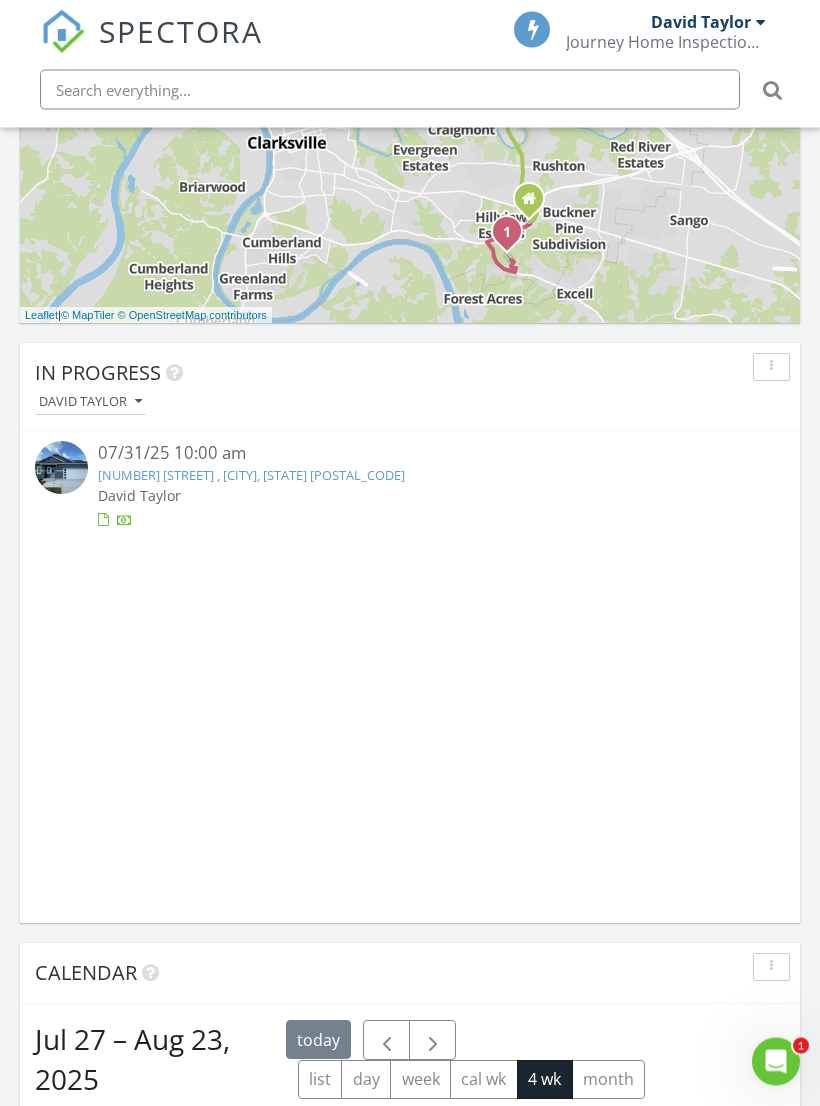 click at bounding box center [125, 523] 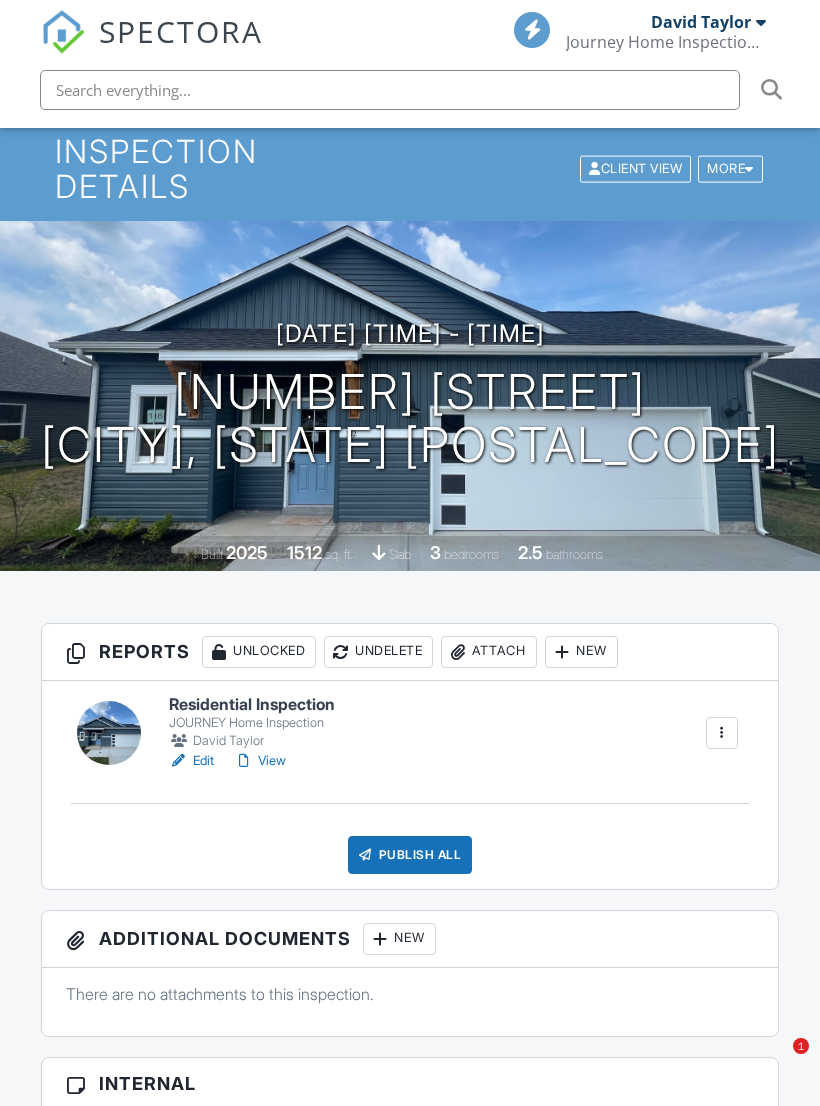 scroll, scrollTop: 149, scrollLeft: 0, axis: vertical 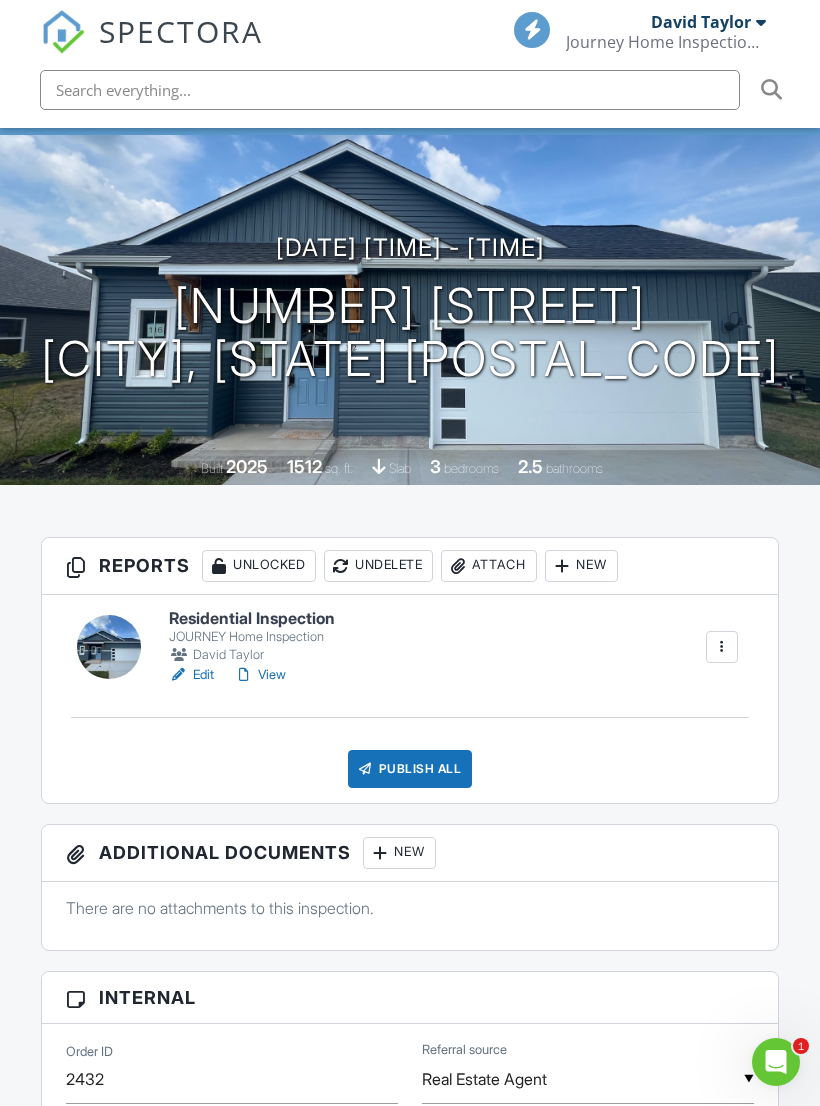 click on "Publish All" at bounding box center [410, 769] 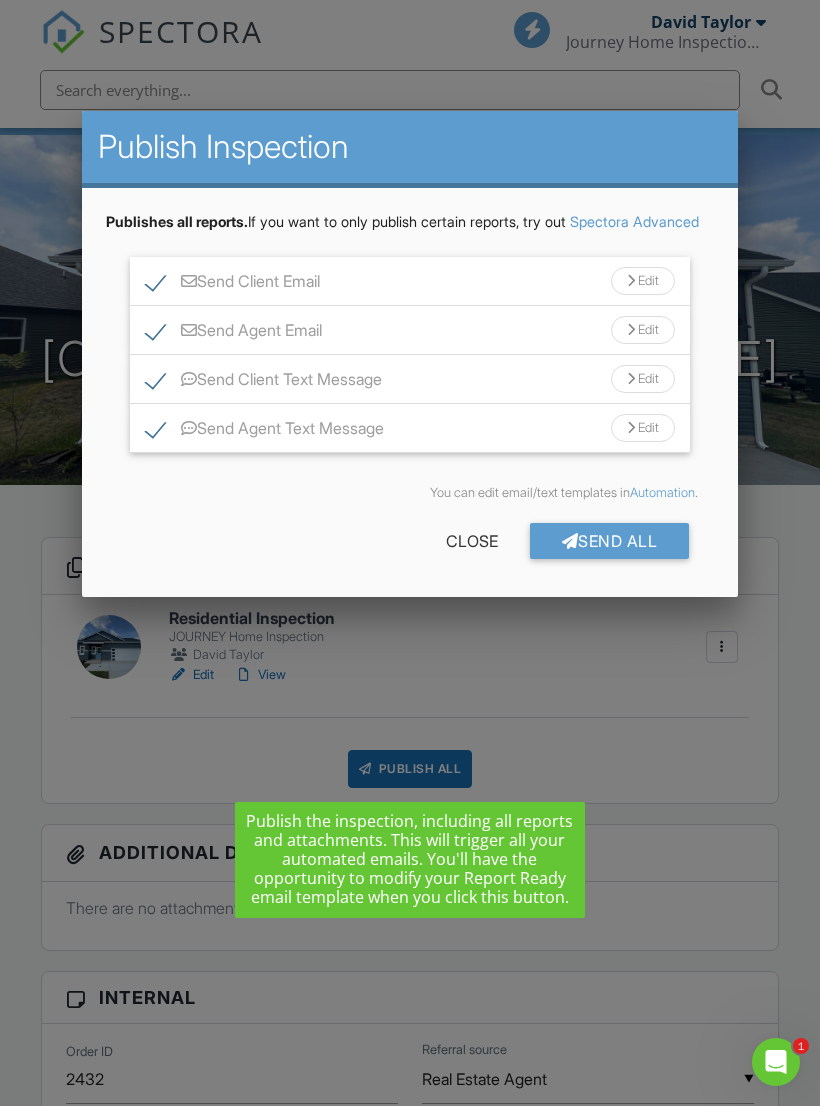 click on "Send All" at bounding box center (610, 541) 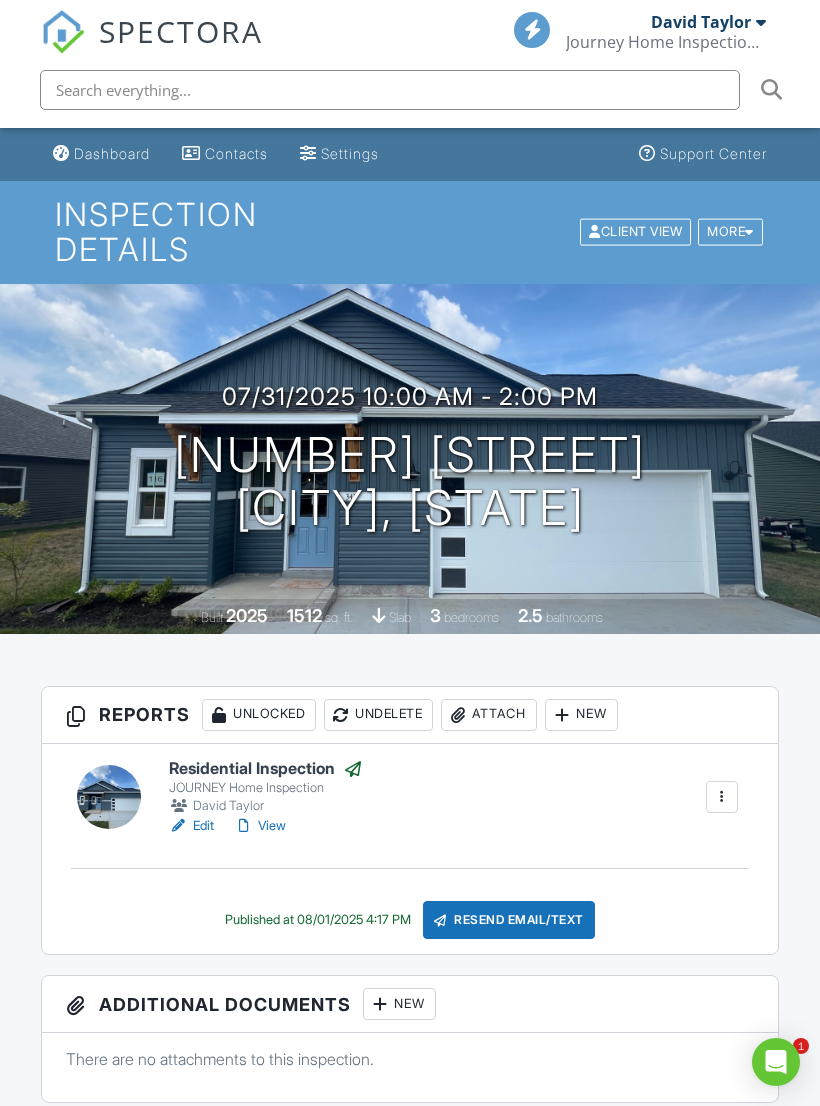 scroll, scrollTop: 180, scrollLeft: 0, axis: vertical 